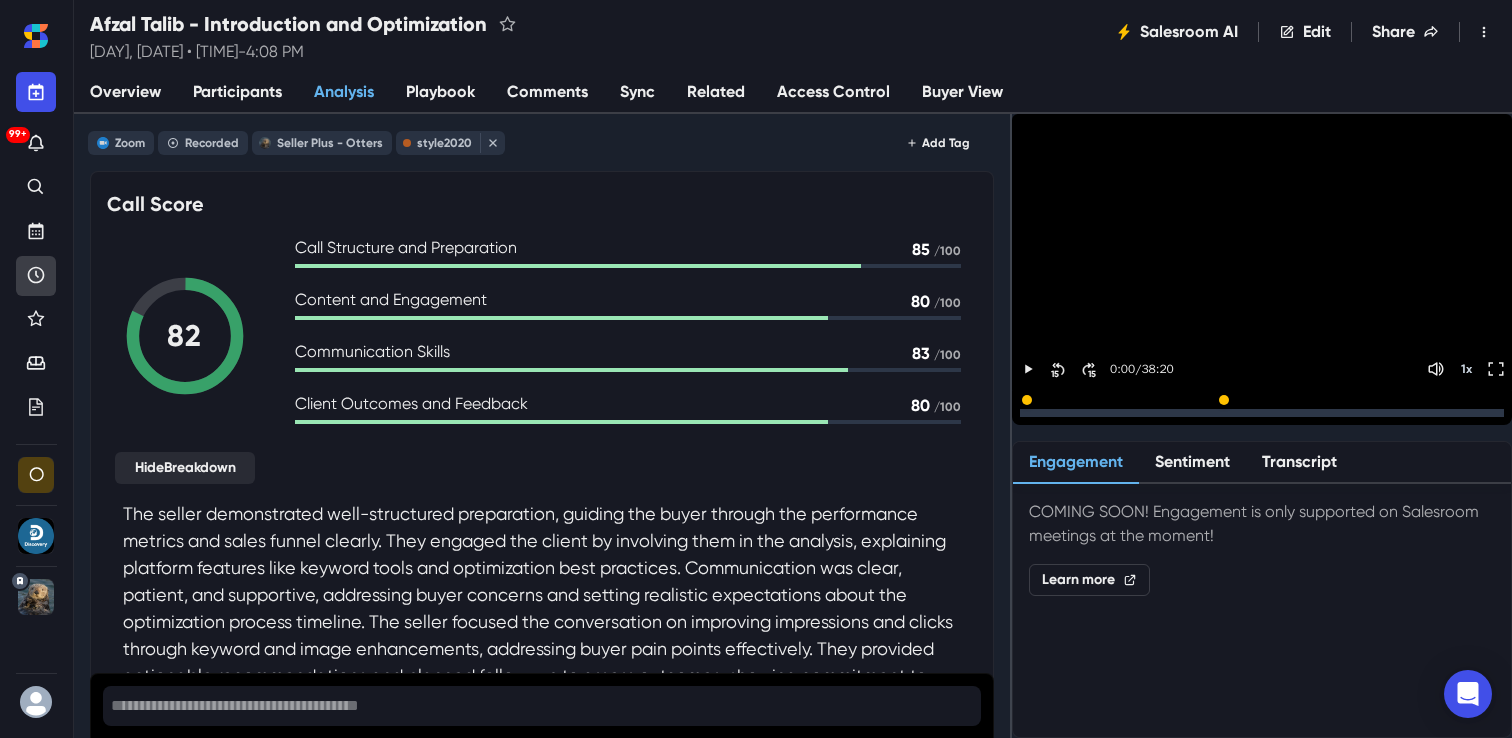 scroll, scrollTop: 0, scrollLeft: 0, axis: both 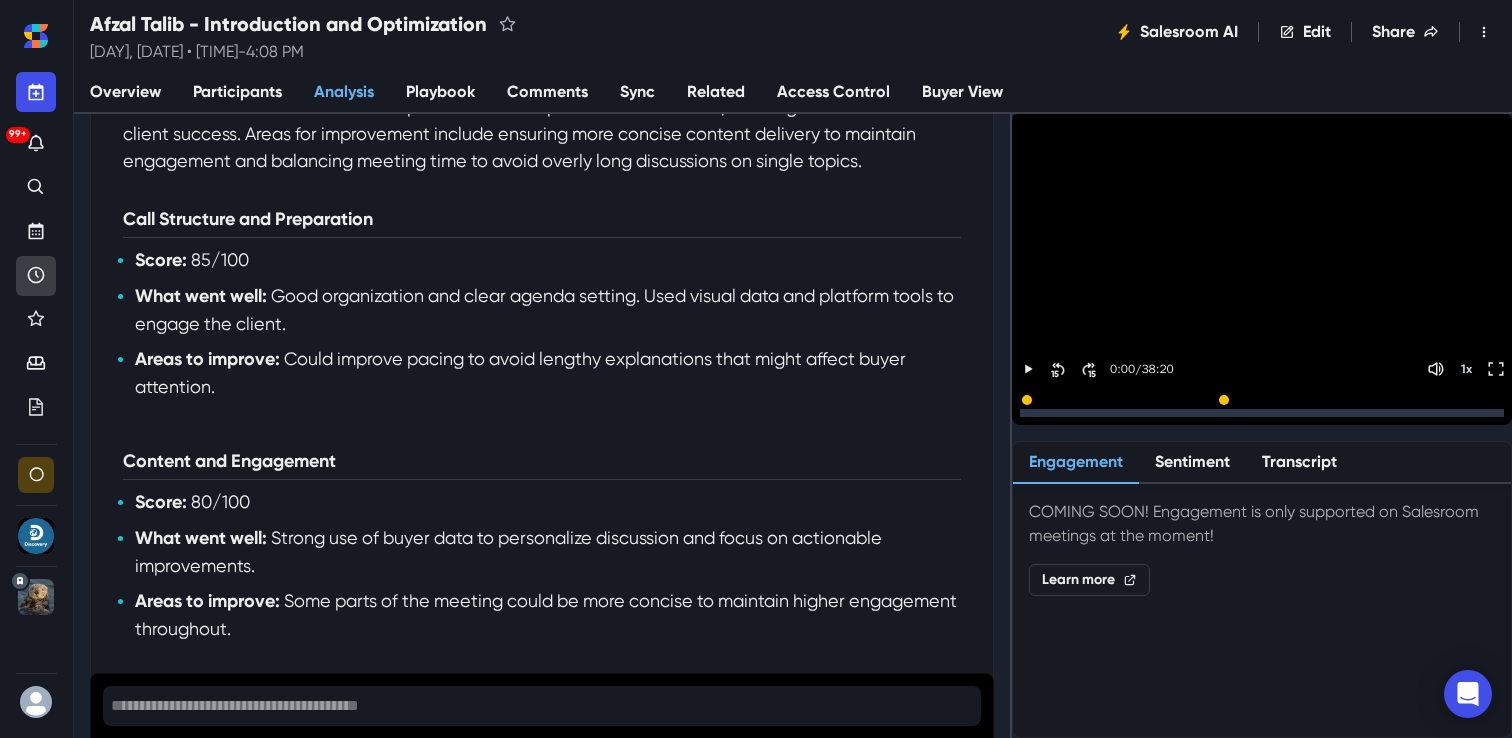 click 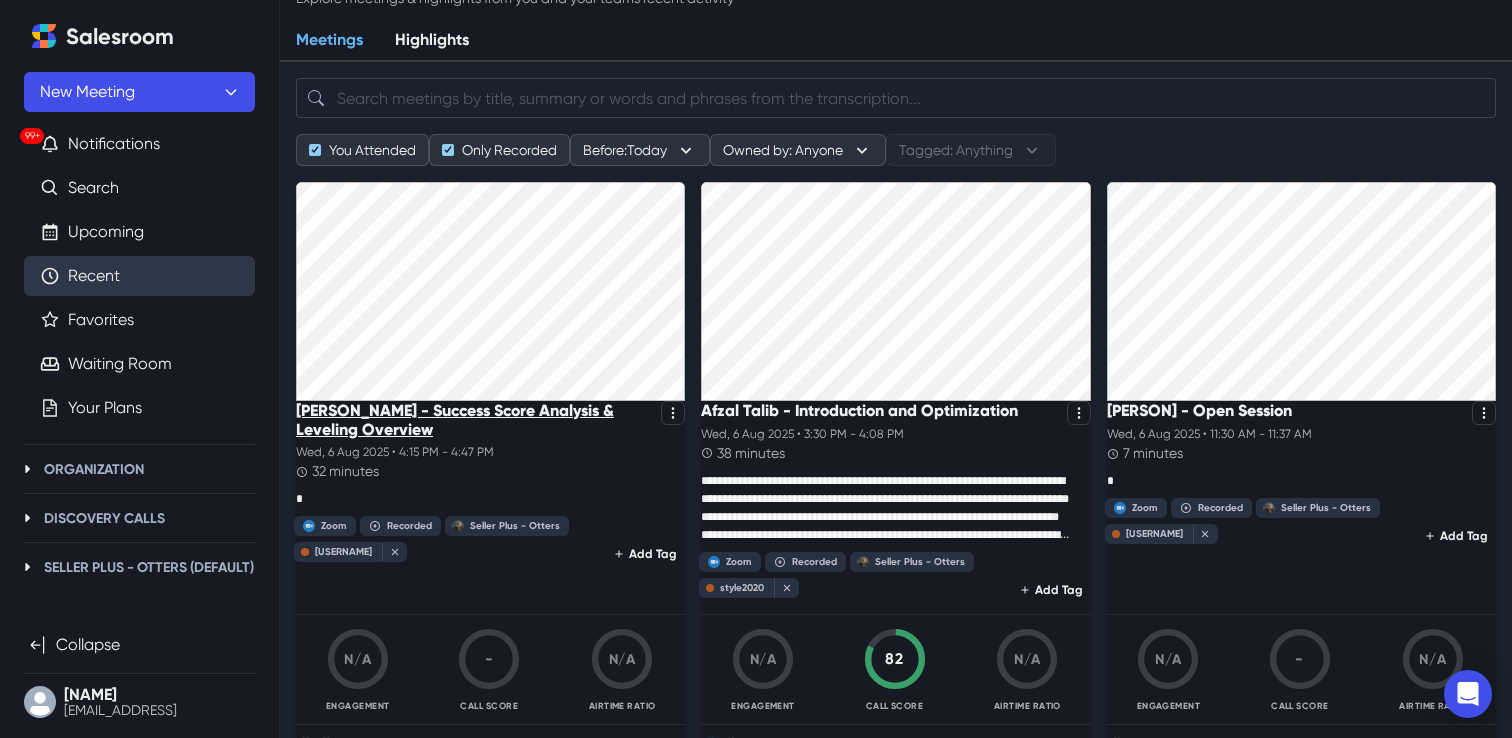 scroll, scrollTop: 77, scrollLeft: 0, axis: vertical 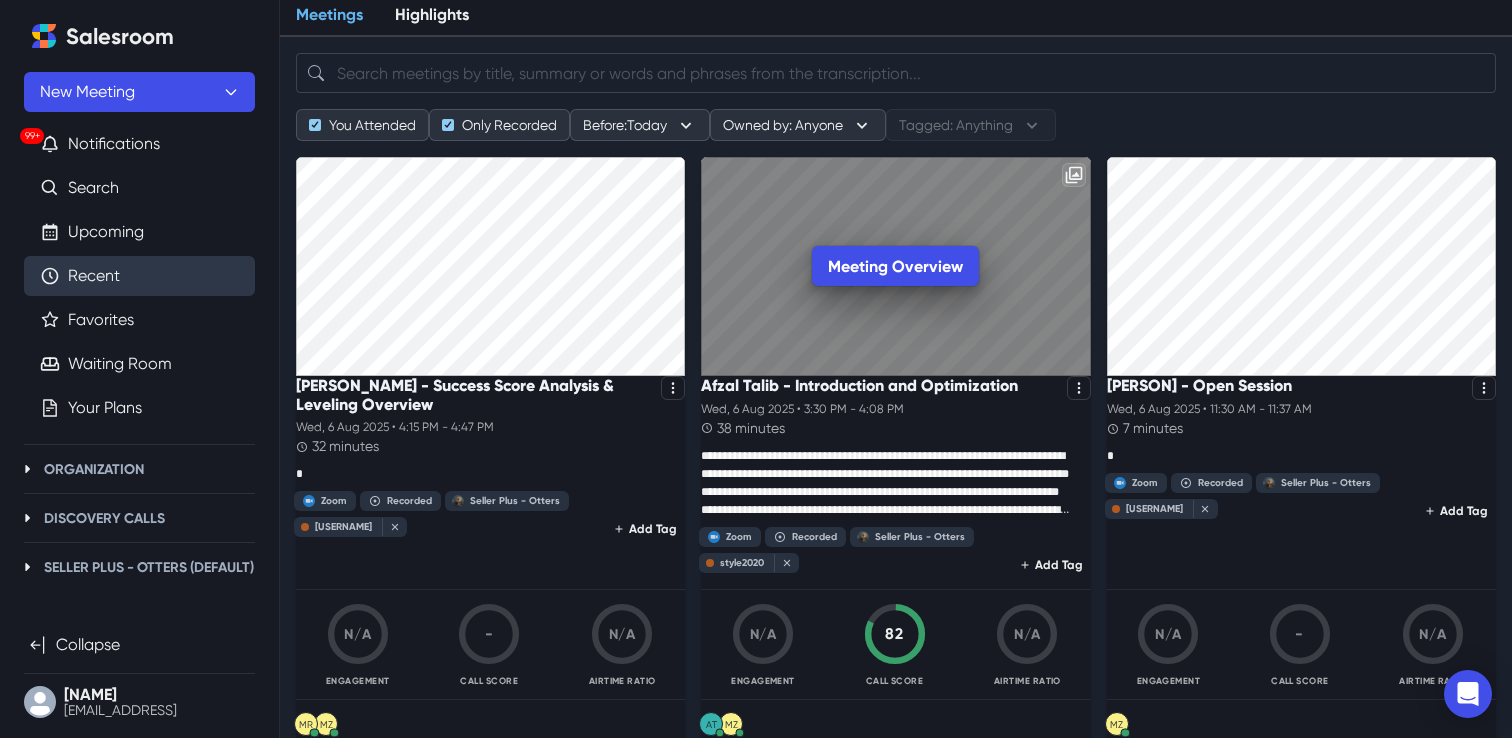 click 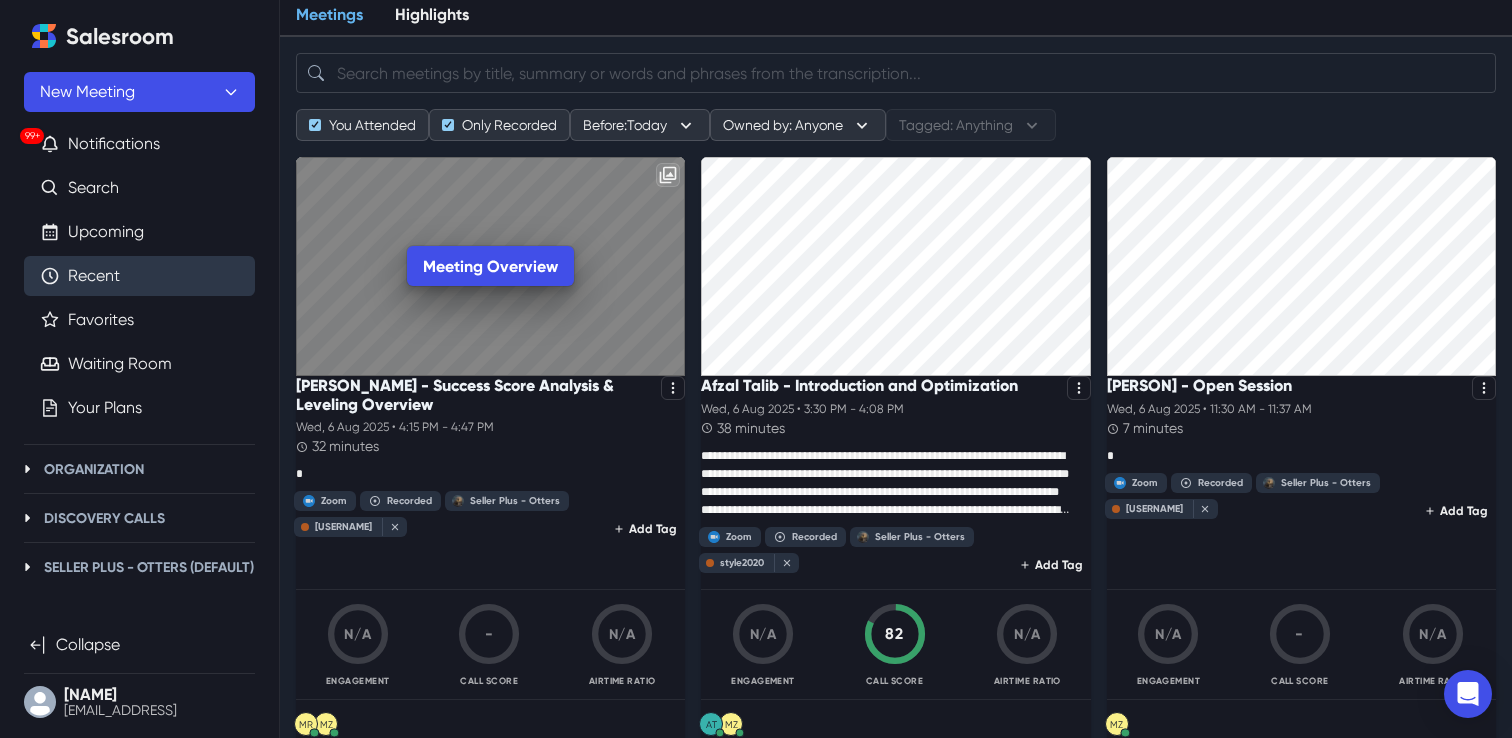 click 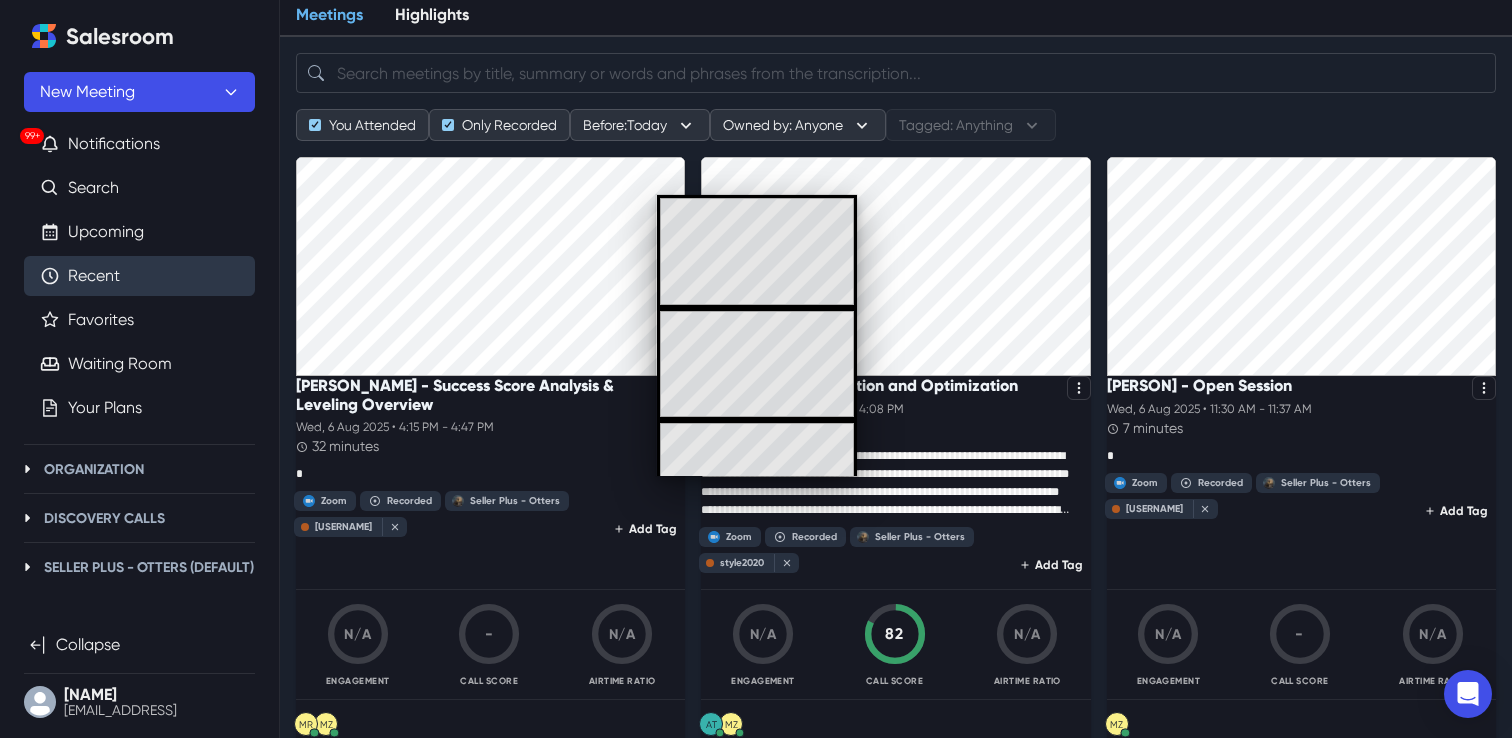 click on "Wed, 6 Aug 2025 • 4:15 PM - 4:47 PM" at bounding box center (490, 427) 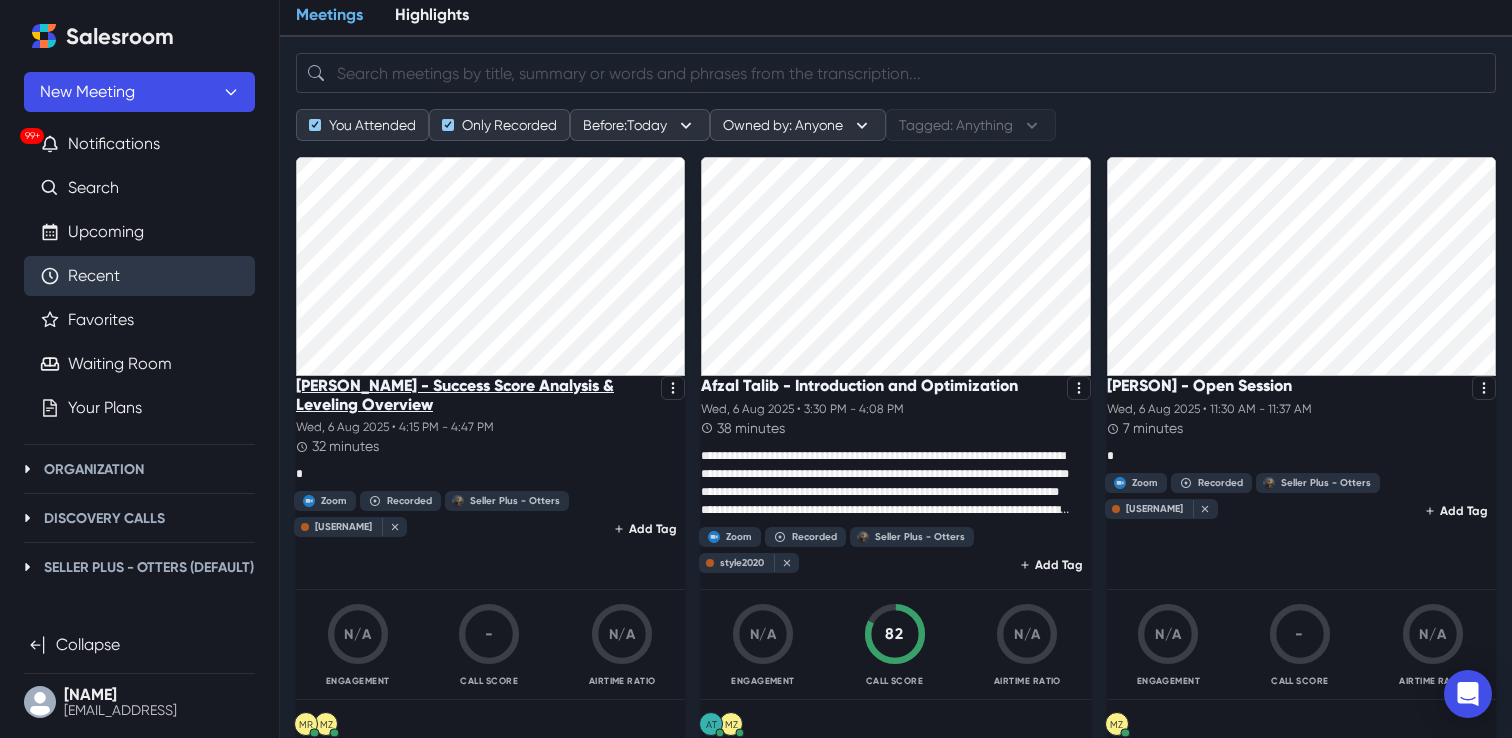 click on "[PERSON_NAME] - Success Score Analysis  & Leveling Overview" at bounding box center (474, 395) 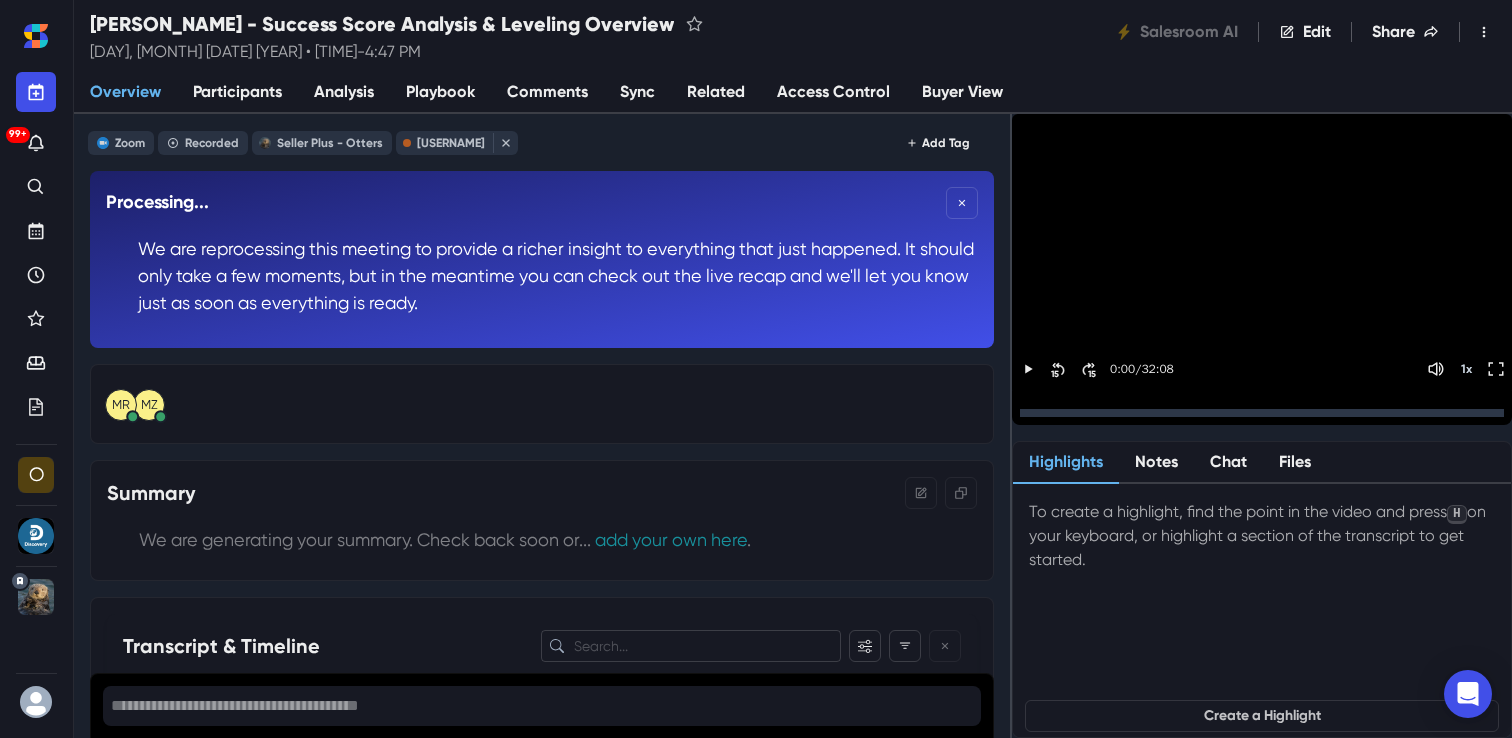 click on "Sync" at bounding box center (637, 93) 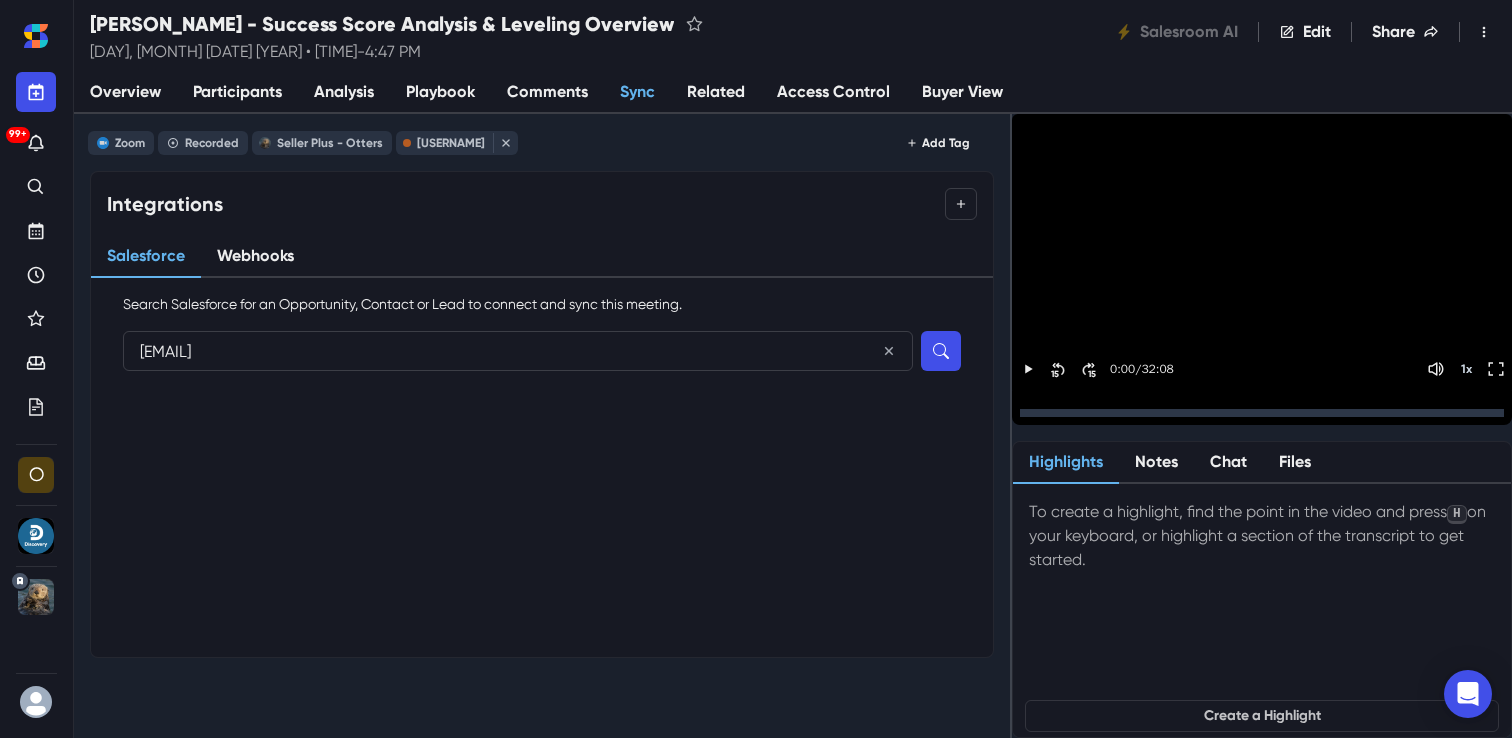 type on "[EMAIL]" 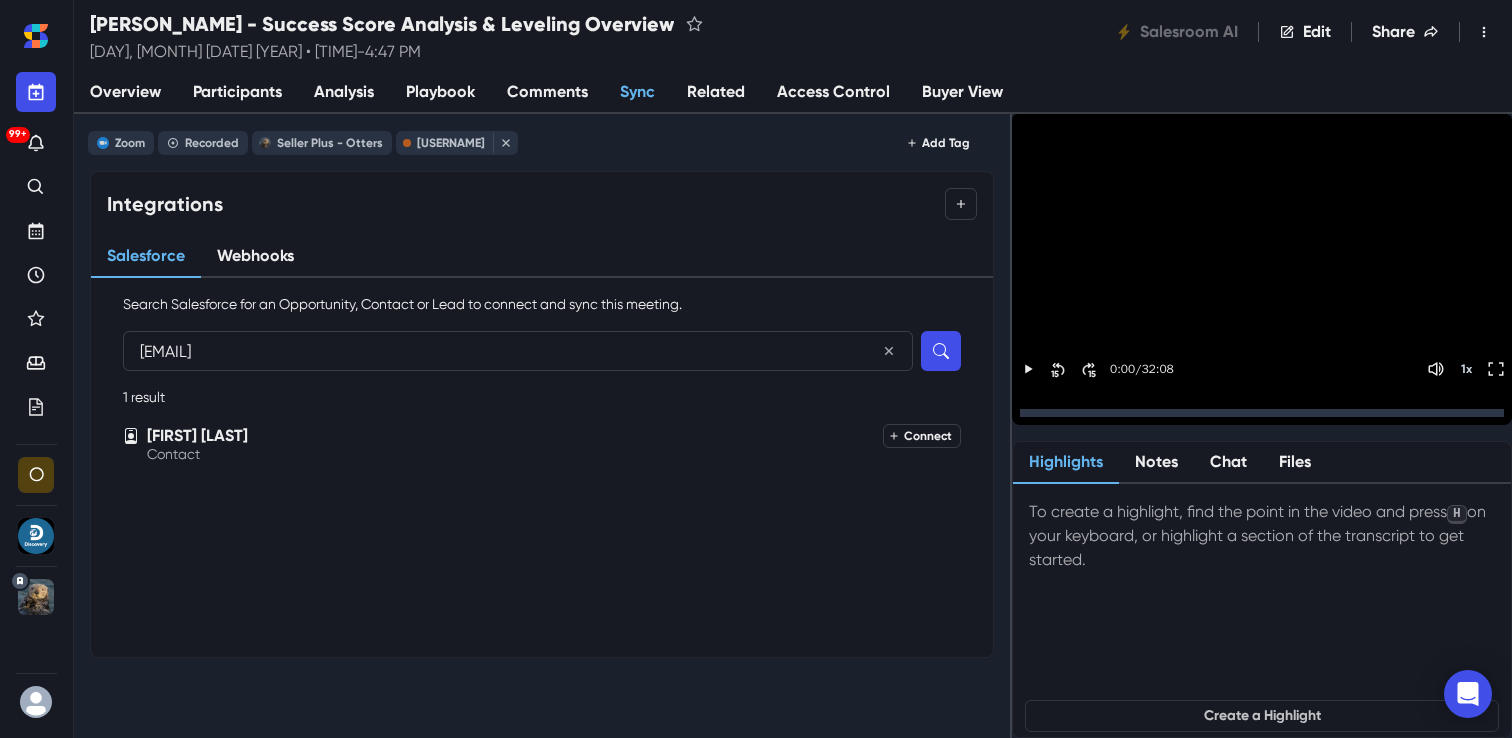 click on "Connect" at bounding box center (922, 436) 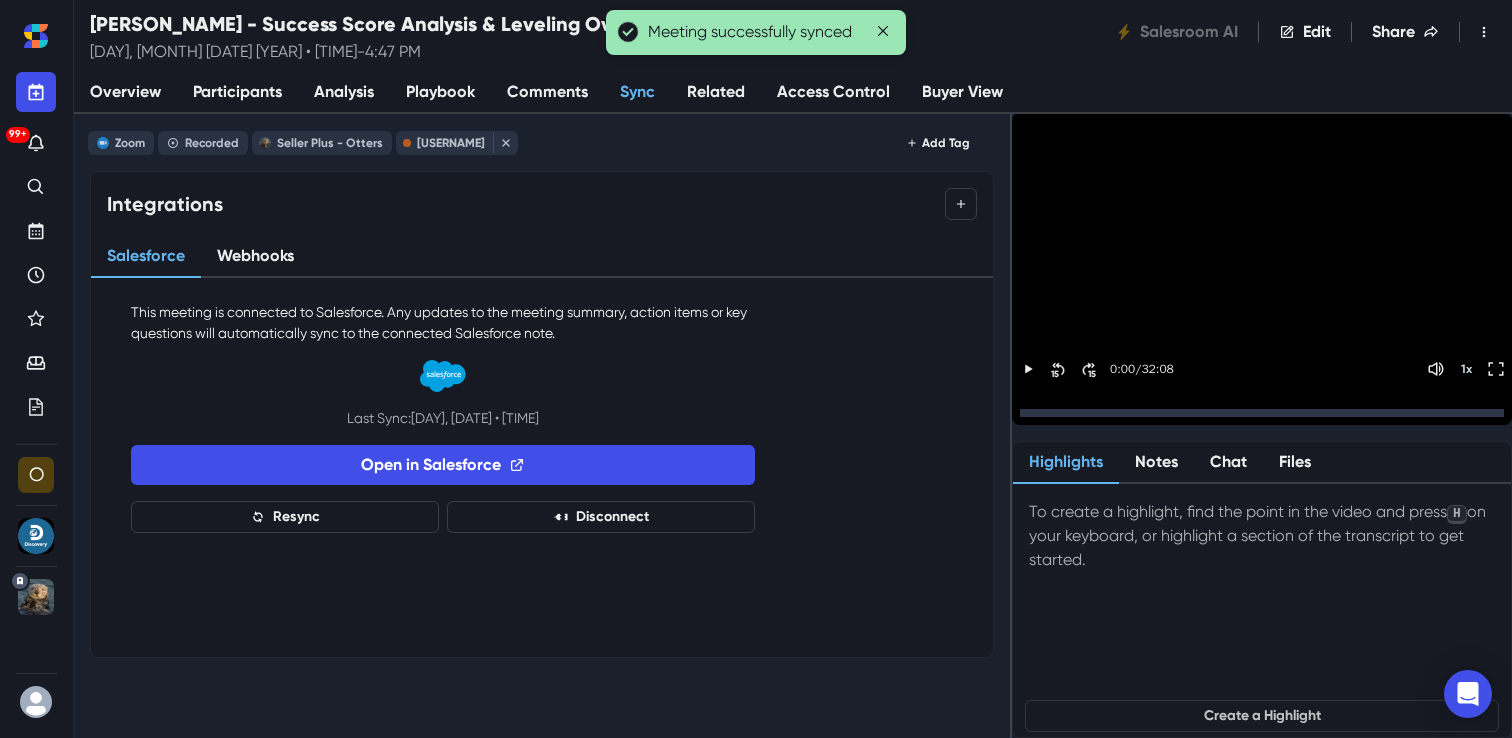 click on "Analysis" at bounding box center (344, 92) 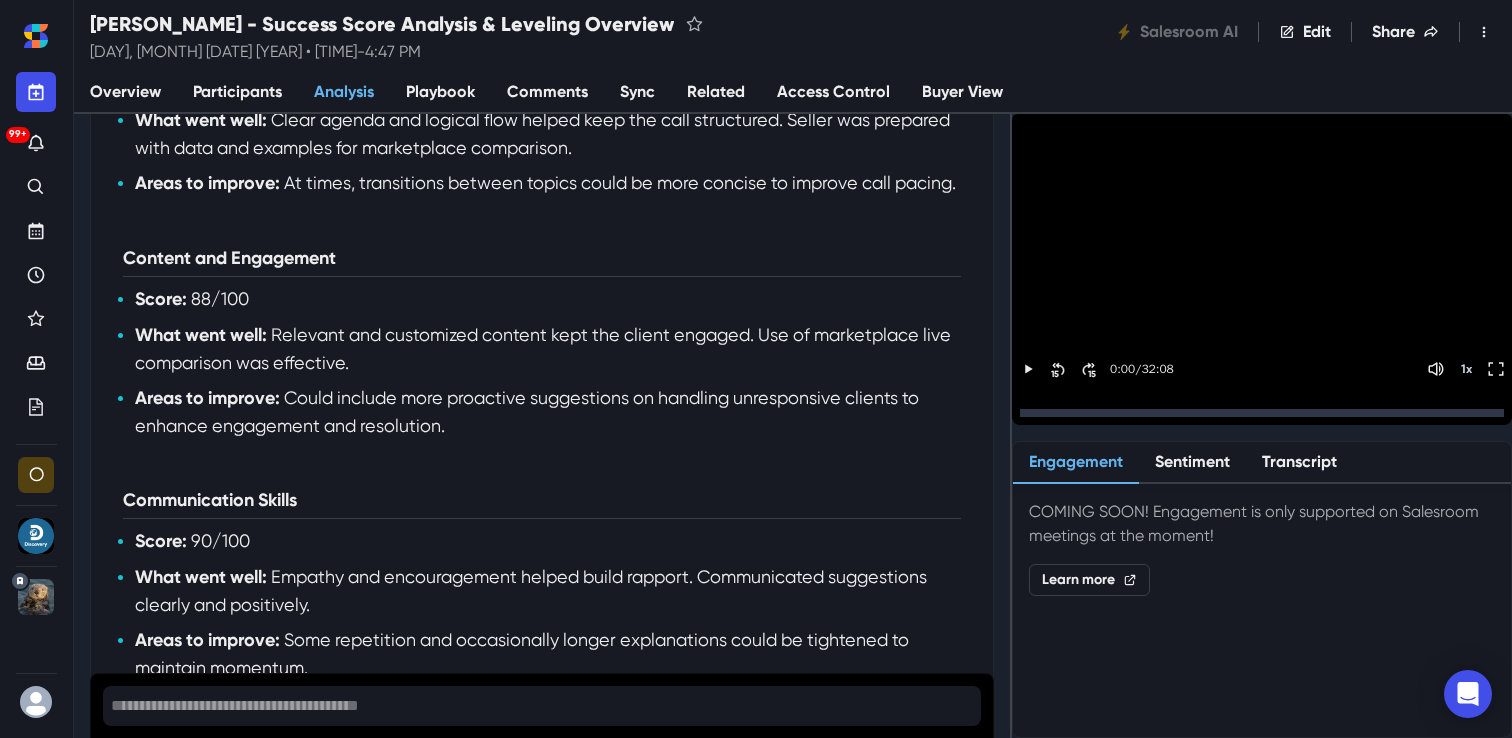 scroll, scrollTop: 1384, scrollLeft: 0, axis: vertical 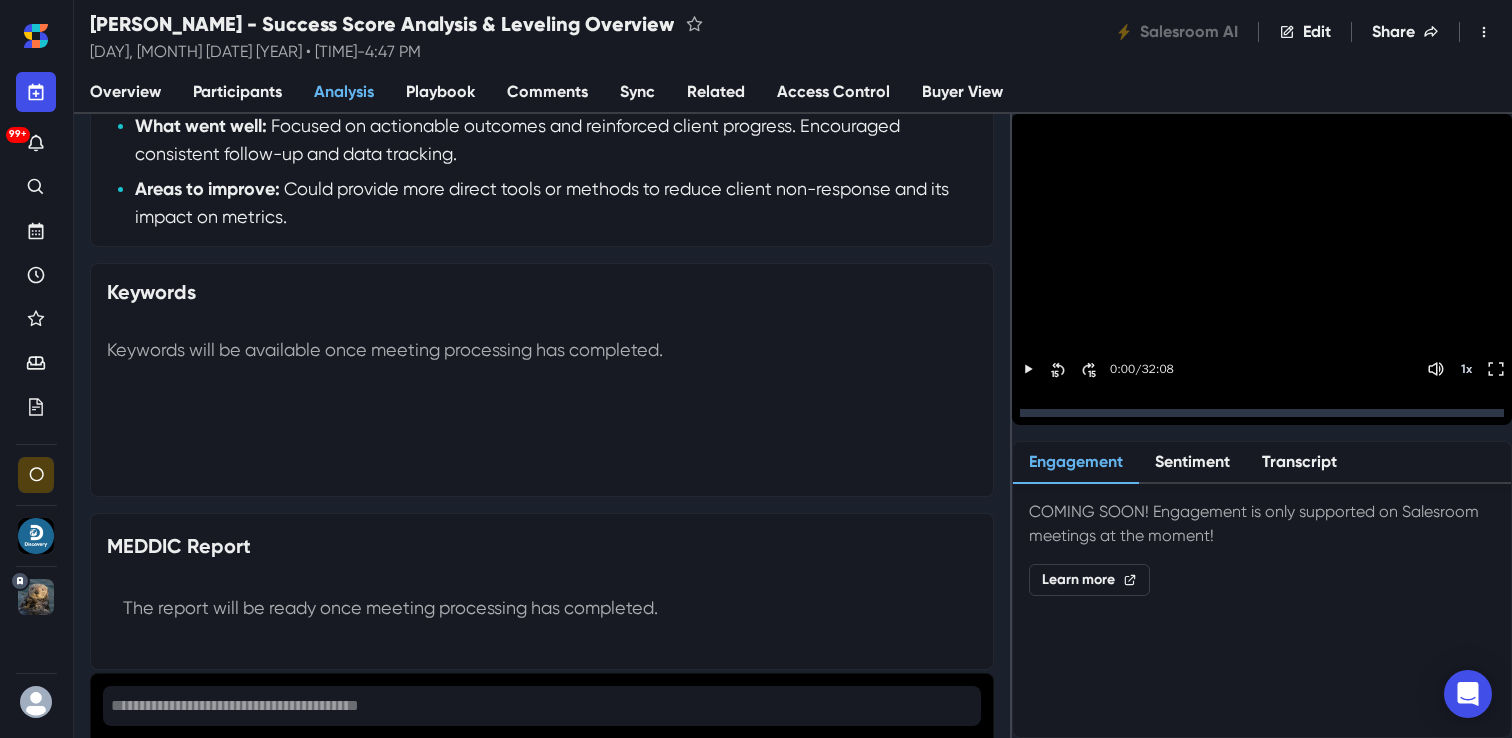 click on "Sync" at bounding box center (637, 93) 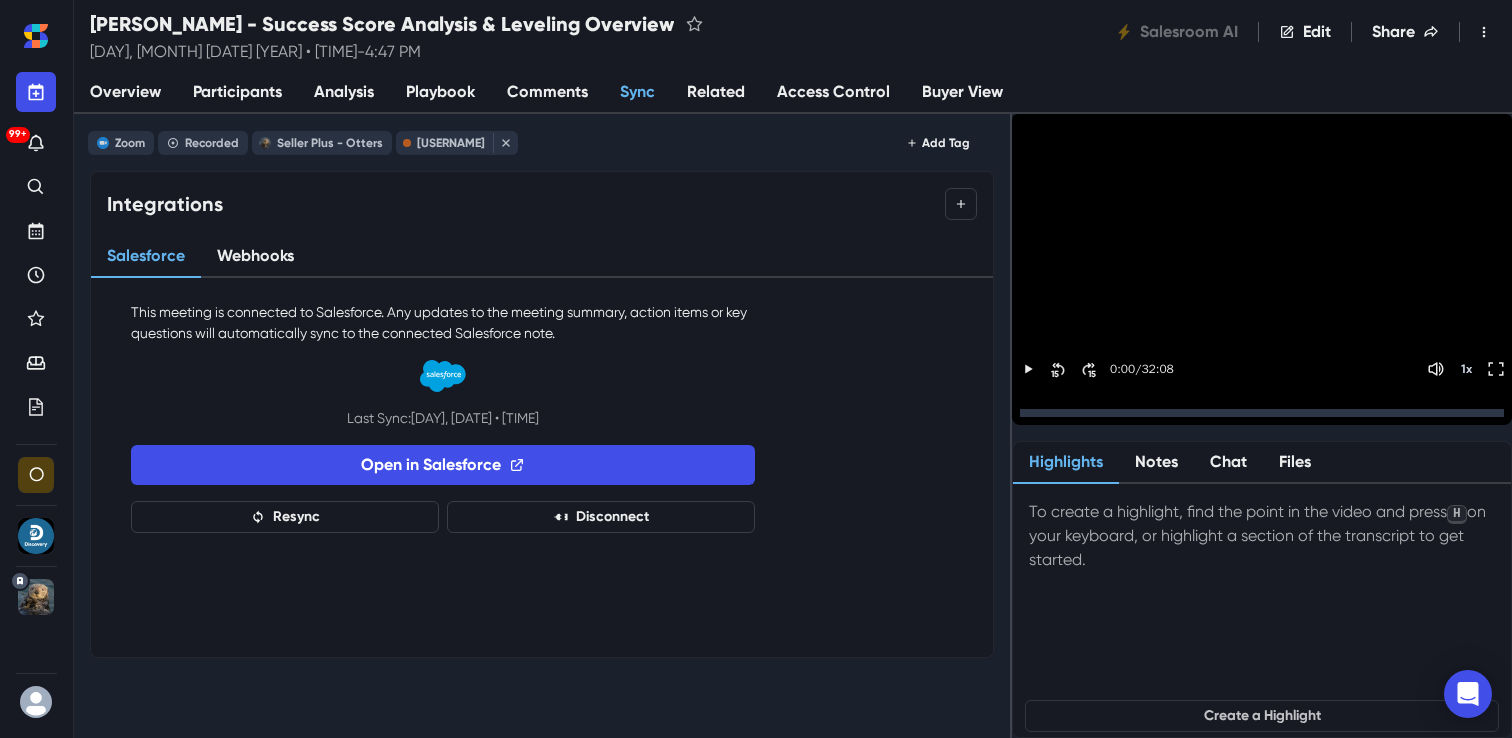 scroll, scrollTop: 0, scrollLeft: 0, axis: both 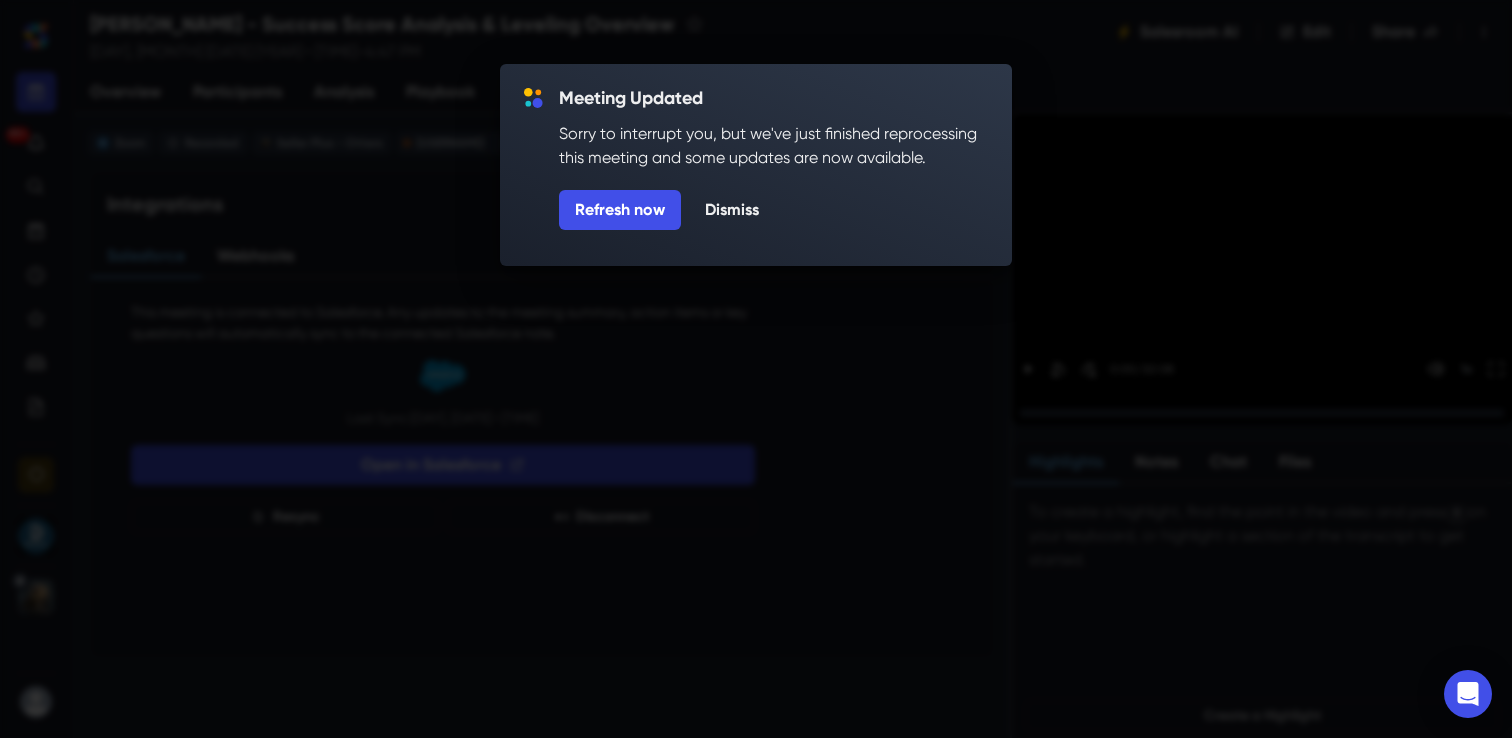 click on "Meeting Updated Sorry to interrupt you, but we've just finished reprocessing this meeting and some updates are now available. Refresh now Dismiss" at bounding box center [773, 165] 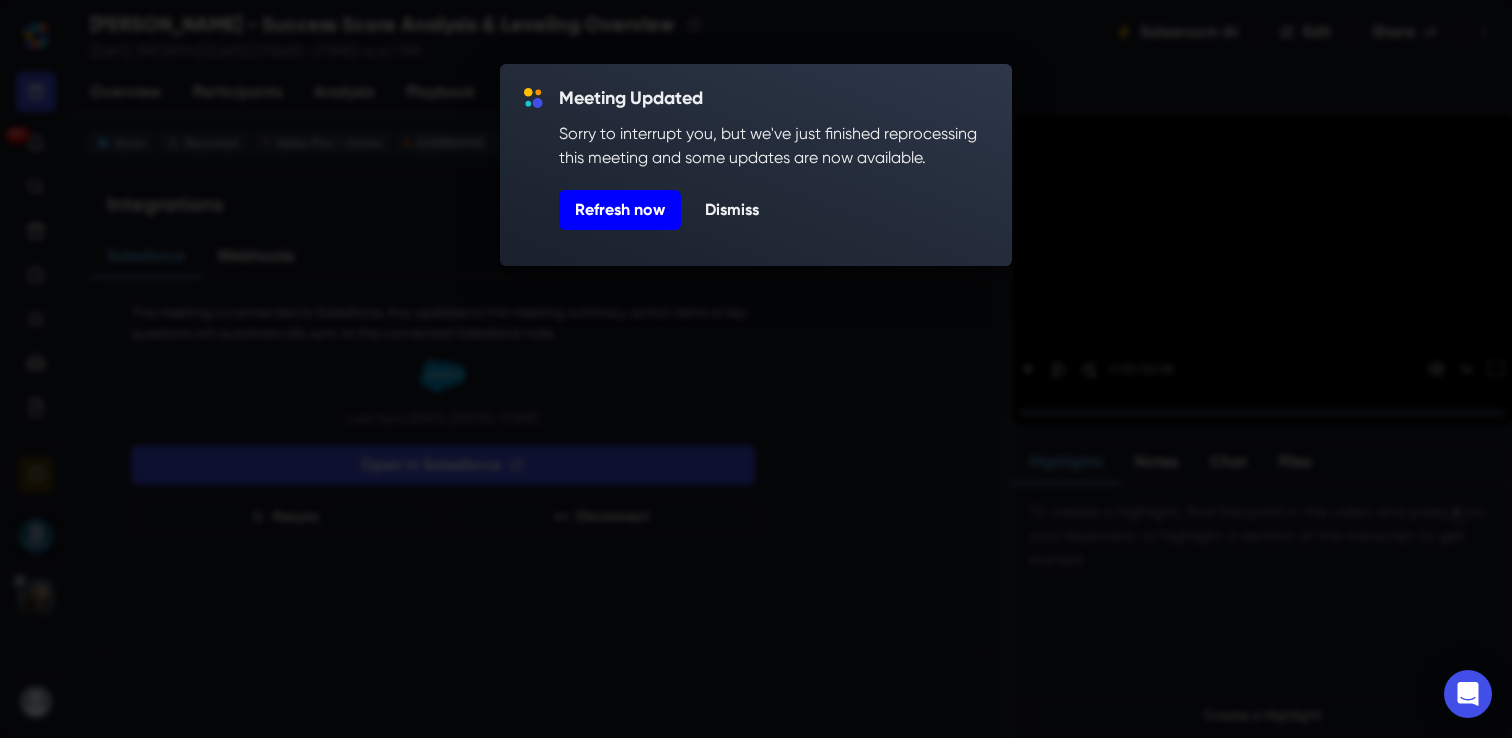 click on "Refresh now" at bounding box center (620, 210) 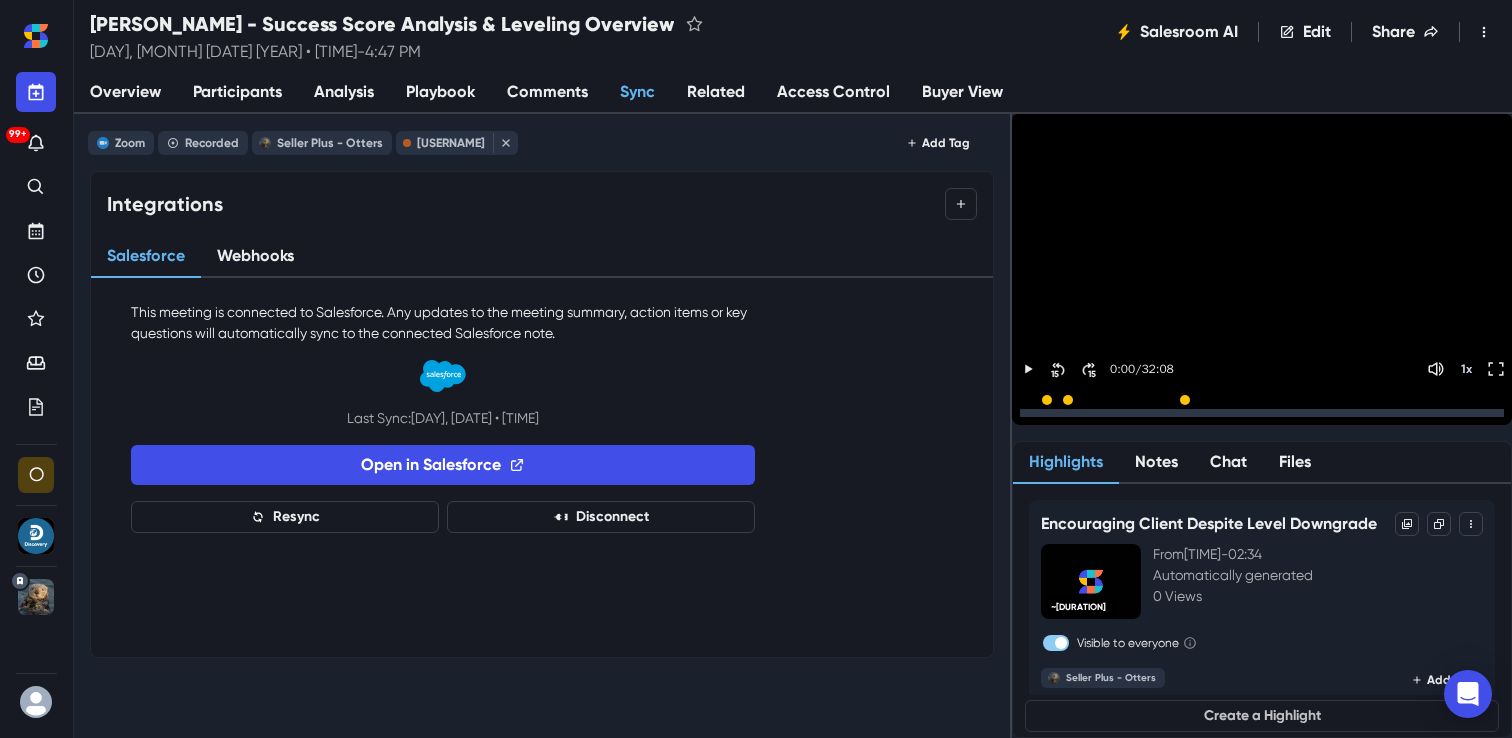 click on "Participants" at bounding box center (237, 92) 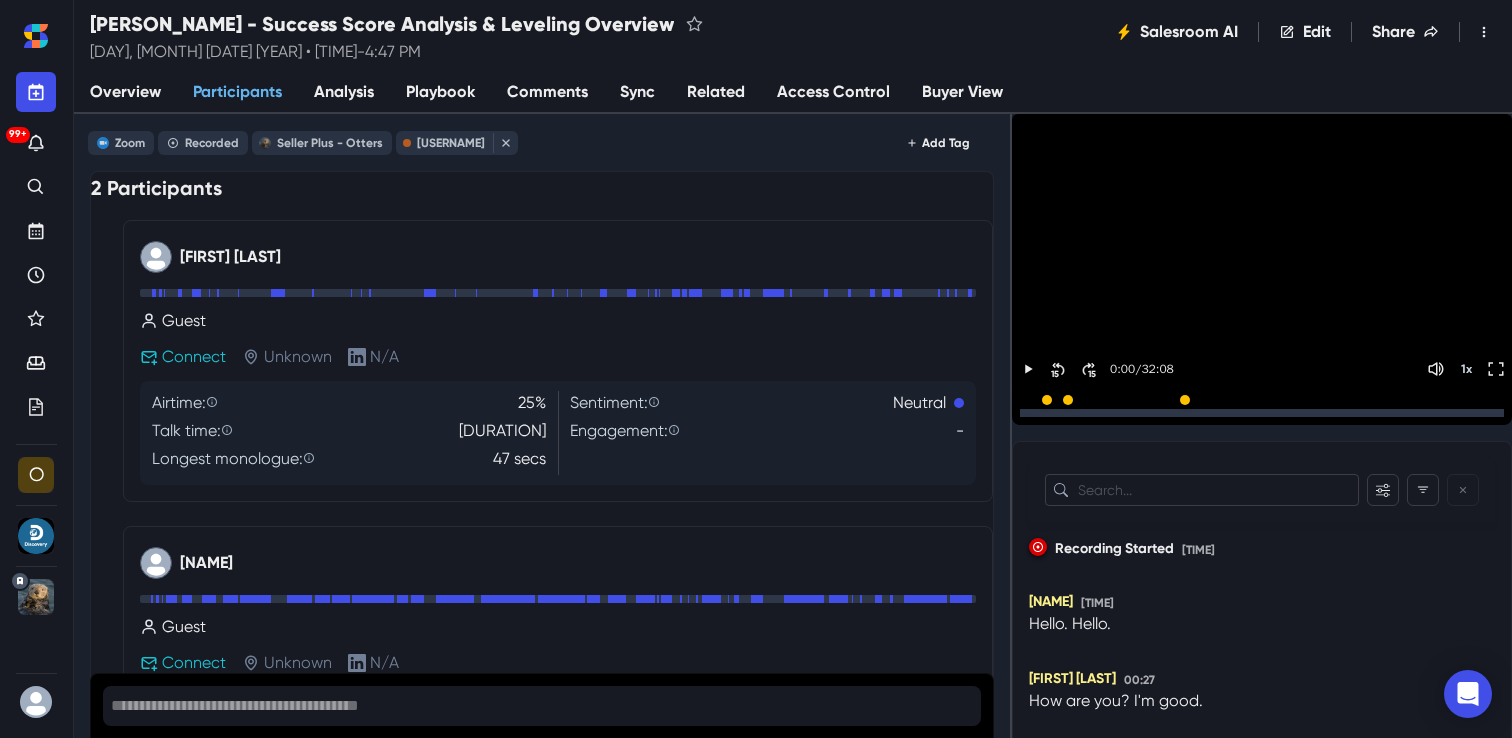 click on "Analysis" at bounding box center (344, 93) 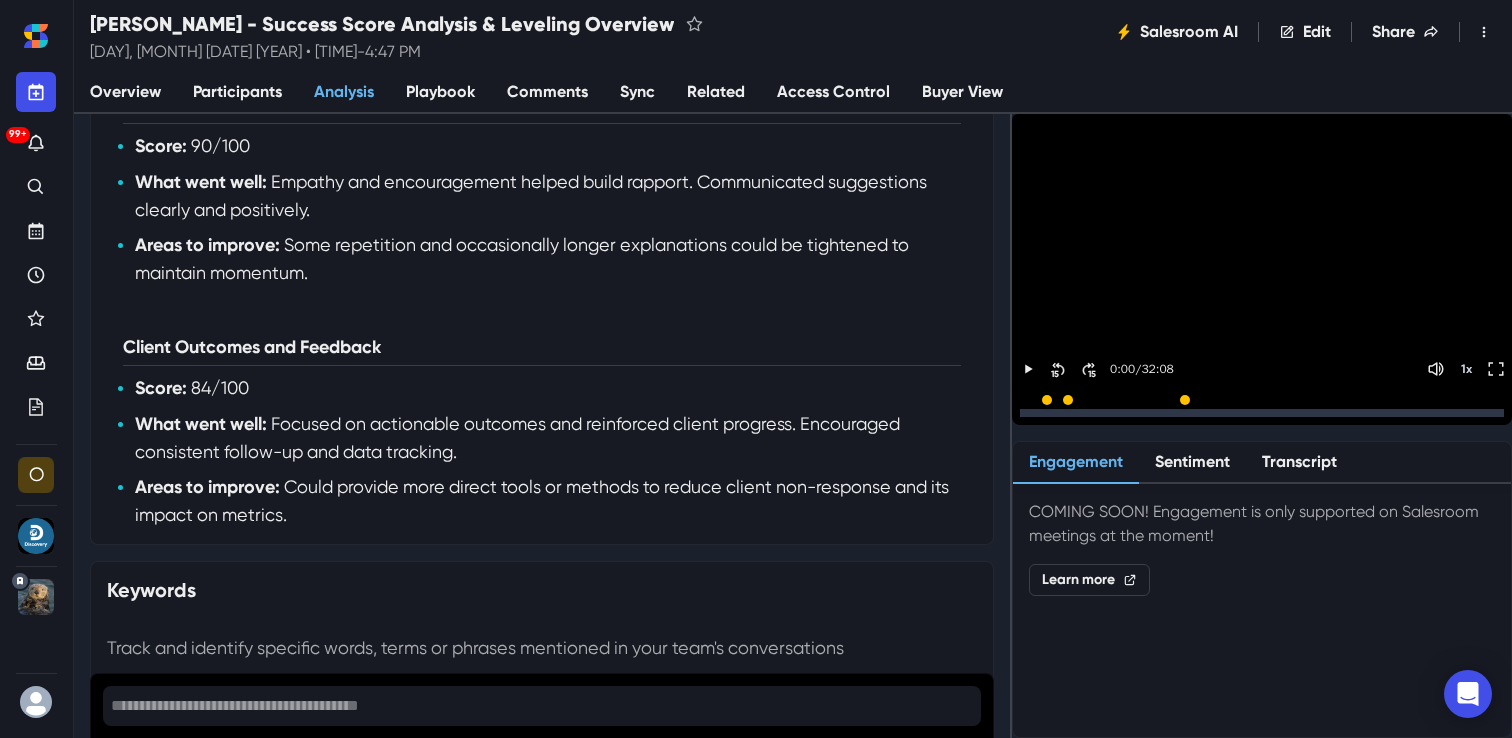 scroll, scrollTop: 1076, scrollLeft: 0, axis: vertical 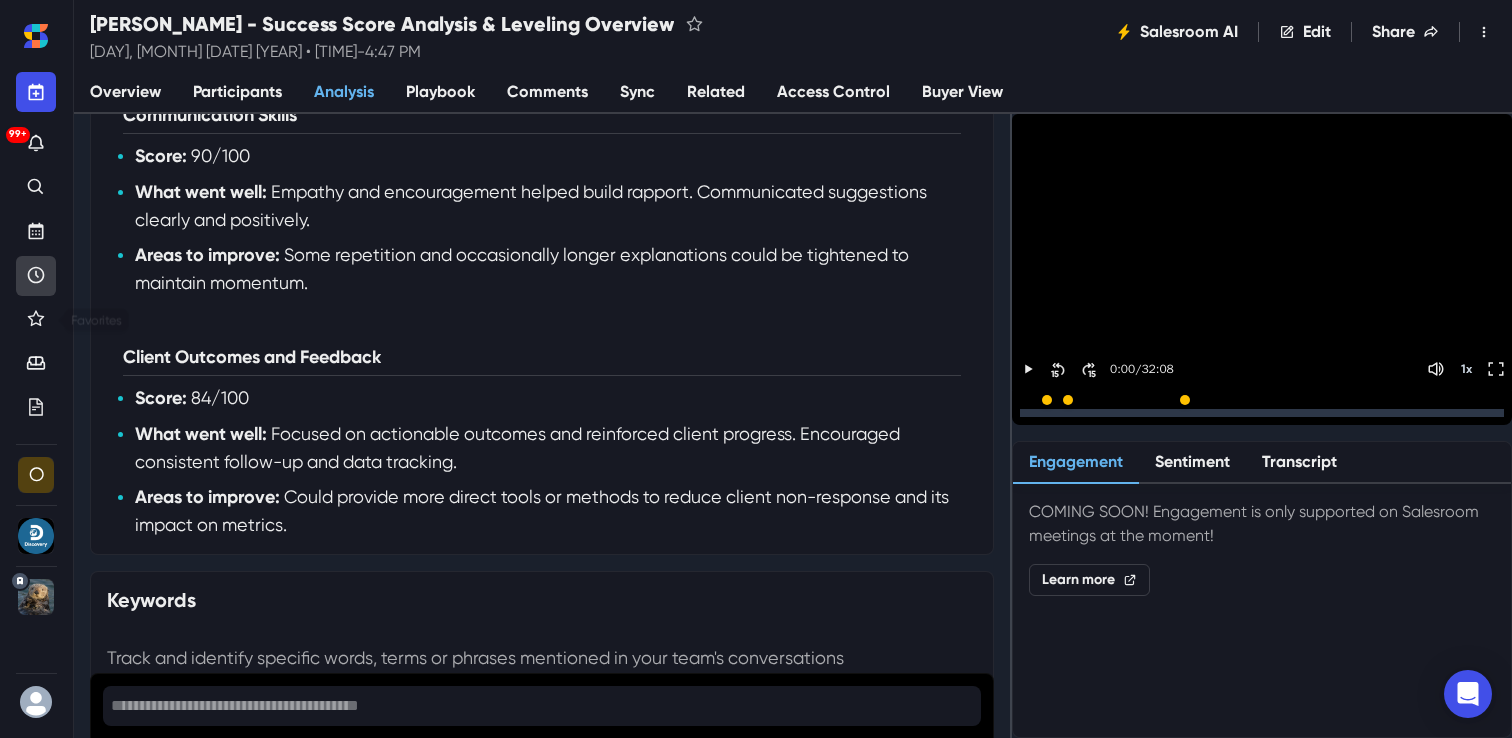 click at bounding box center (36, 276) 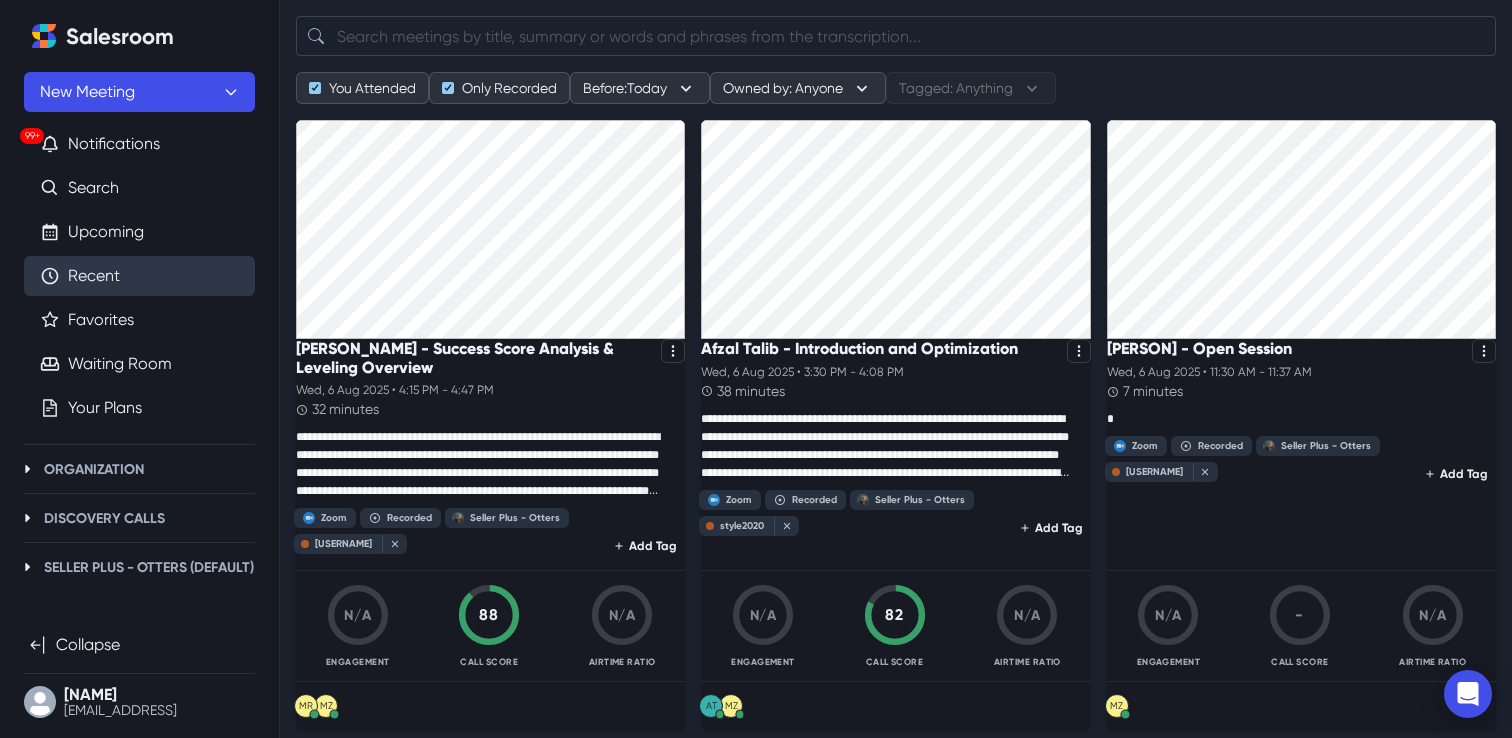 scroll, scrollTop: 1, scrollLeft: 0, axis: vertical 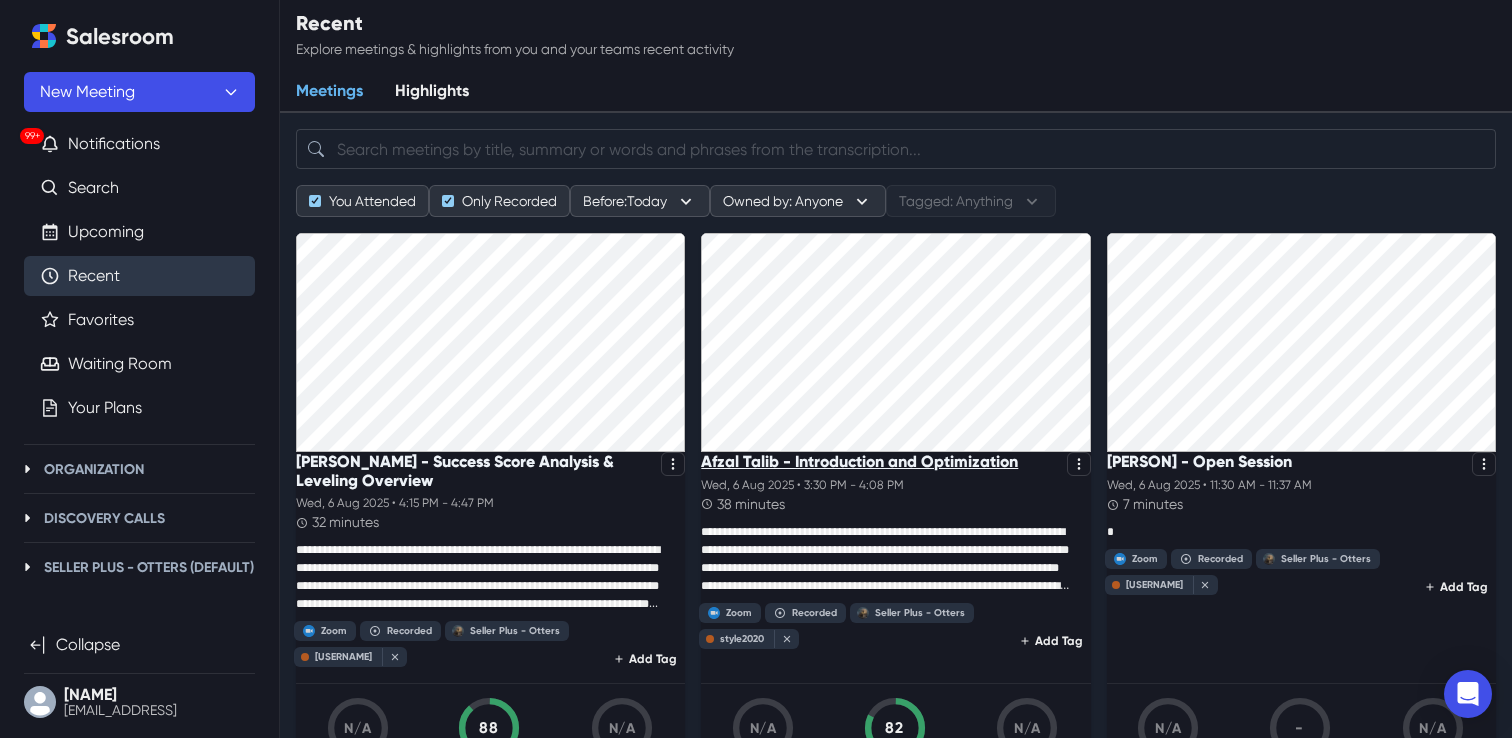 click on "Afzal Talib - Introduction and Optimization" at bounding box center [859, 461] 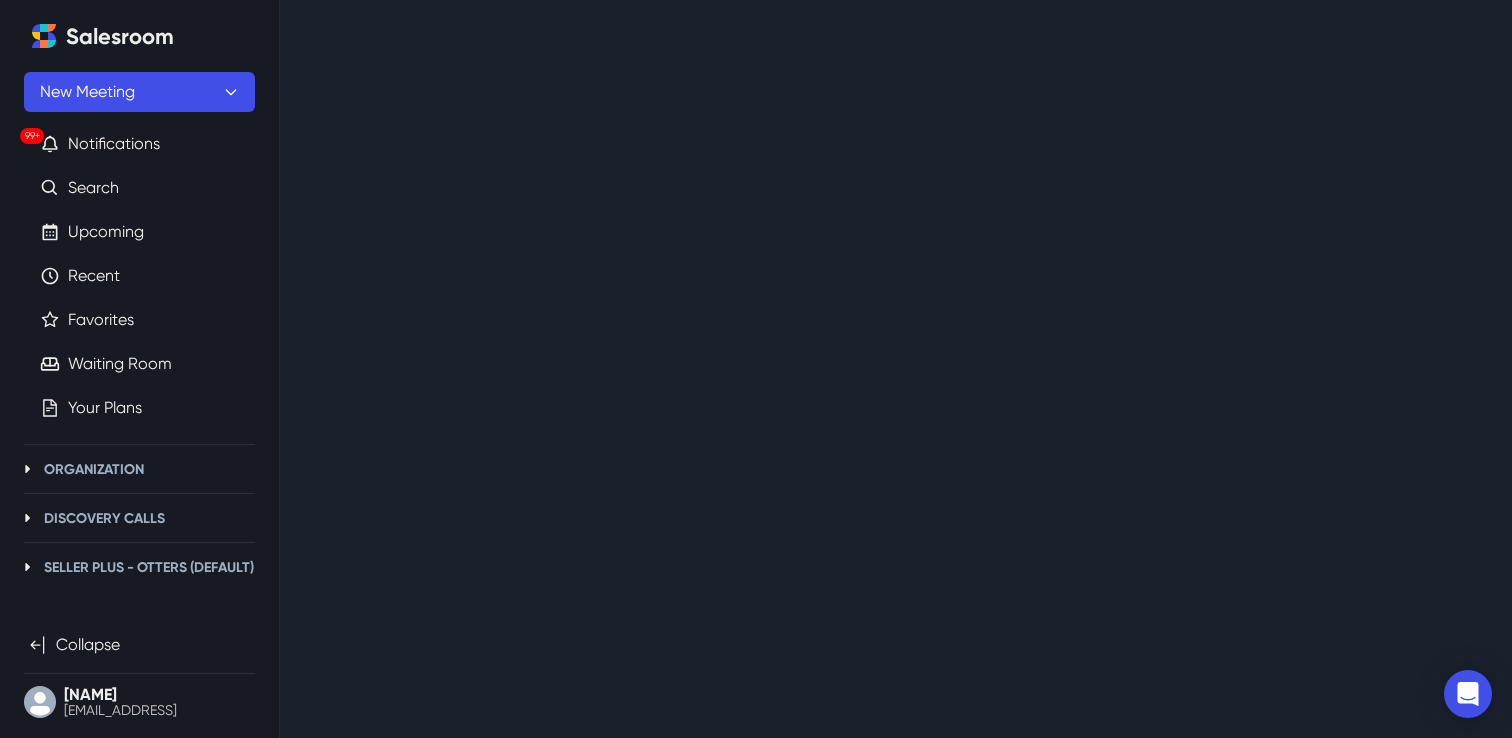 scroll, scrollTop: 0, scrollLeft: 0, axis: both 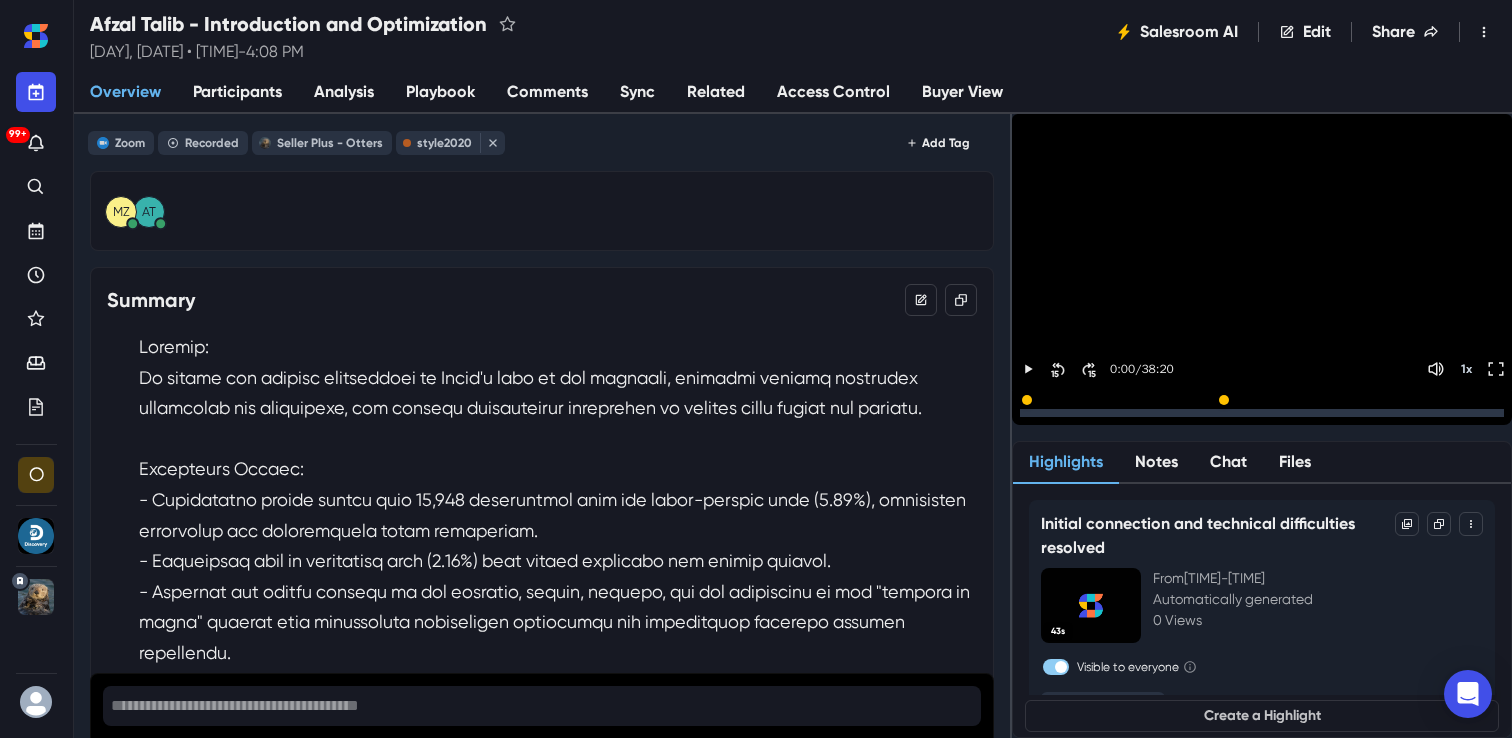 click on "Analysis" at bounding box center [344, 92] 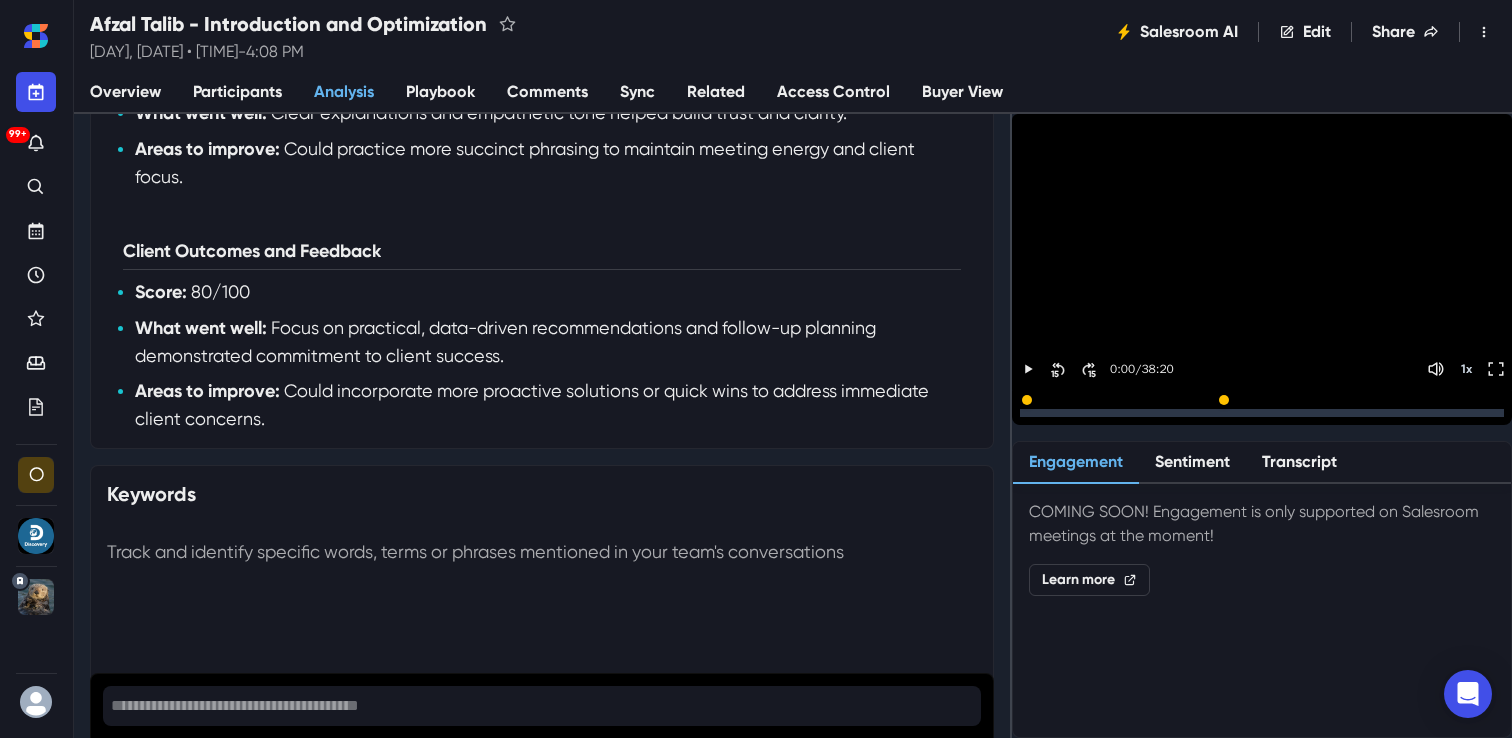 scroll, scrollTop: 1237, scrollLeft: 0, axis: vertical 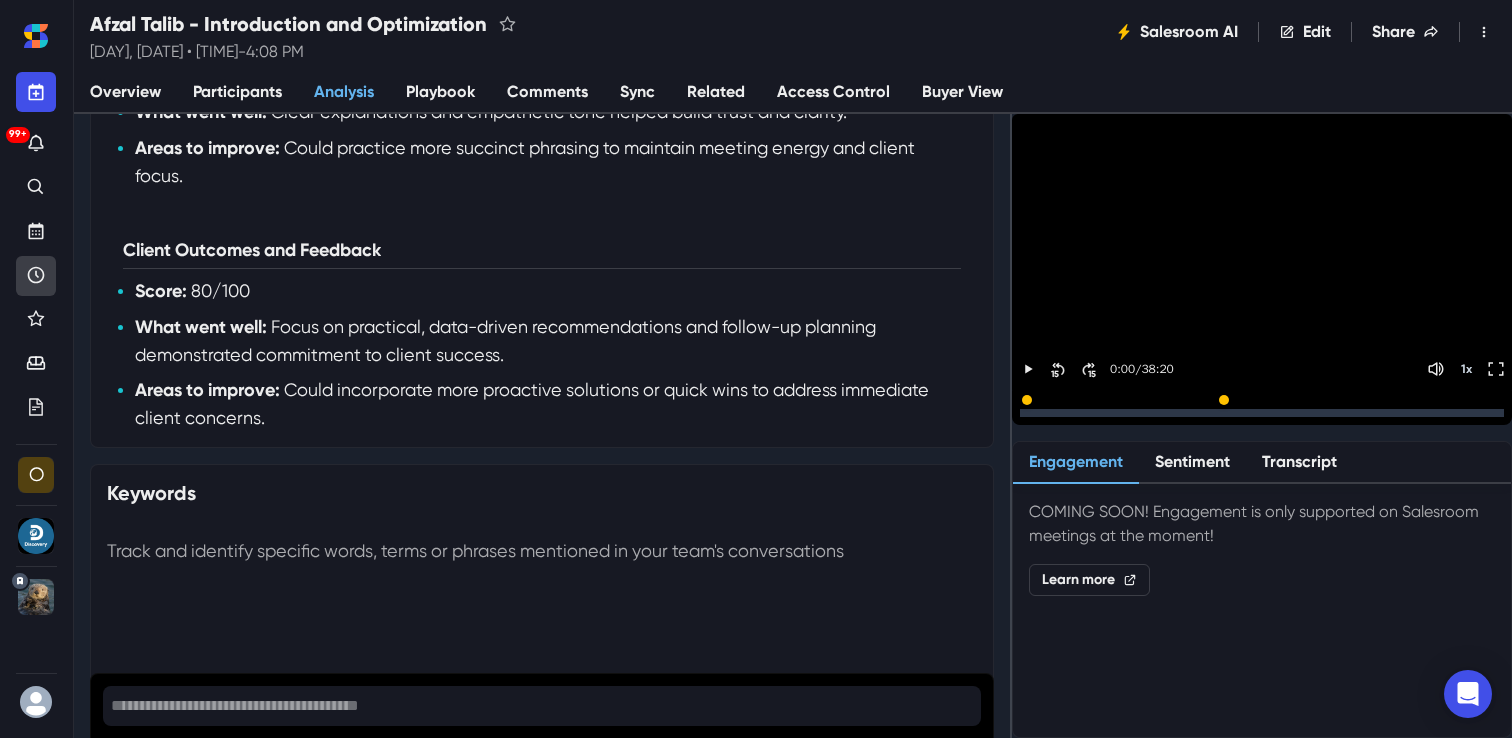 click 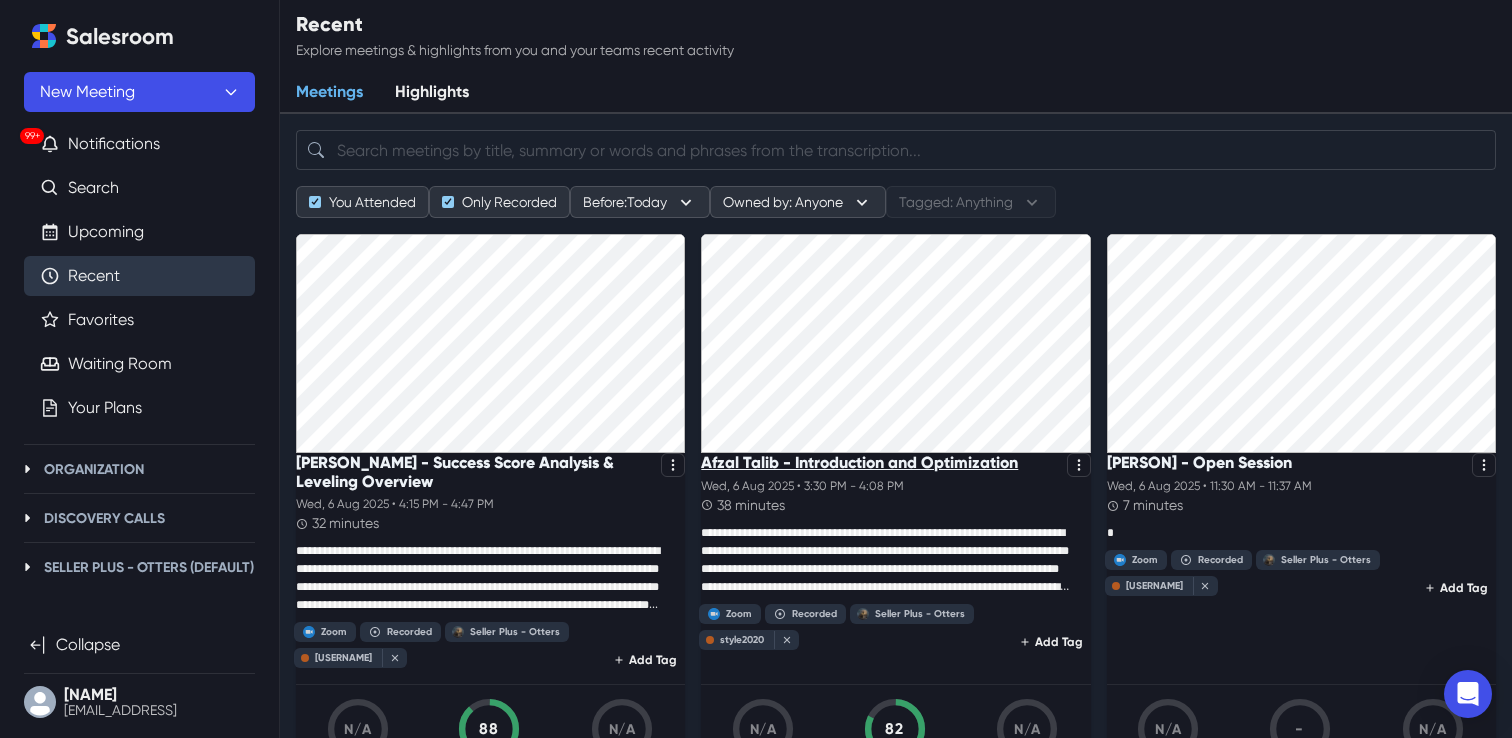 click on "Afzal Talib - Introduction and Optimization" at bounding box center (859, 462) 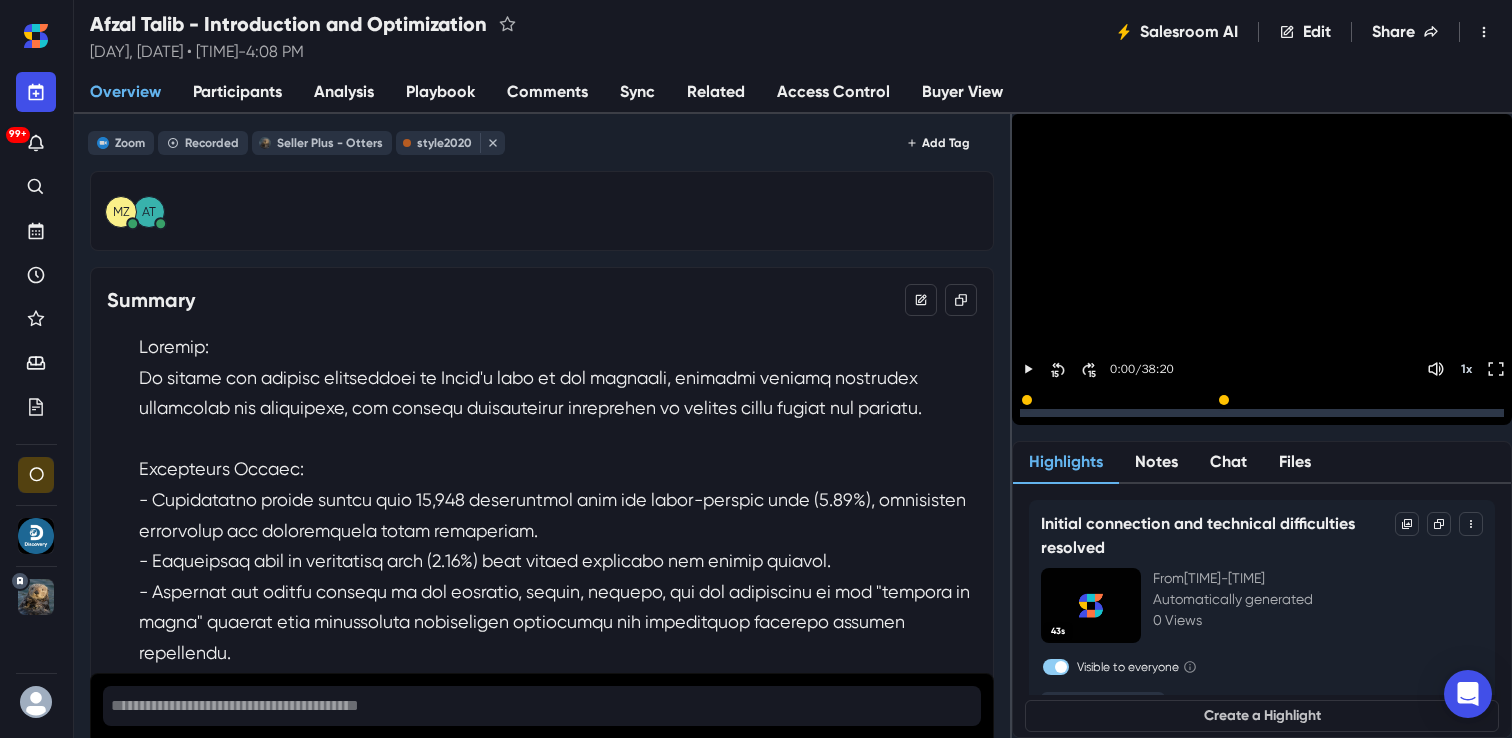click on "Sync" at bounding box center [637, 93] 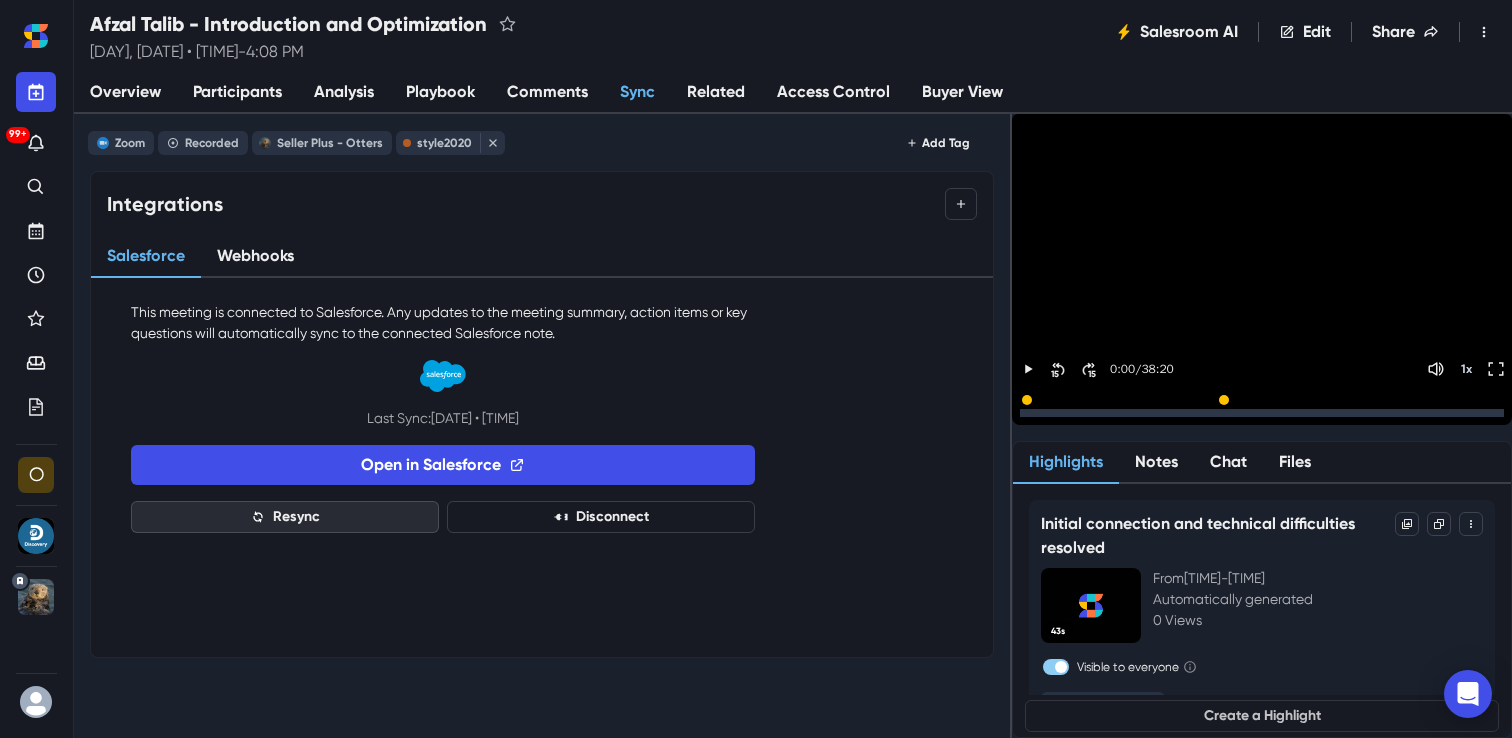 click on "Resync" at bounding box center (285, 517) 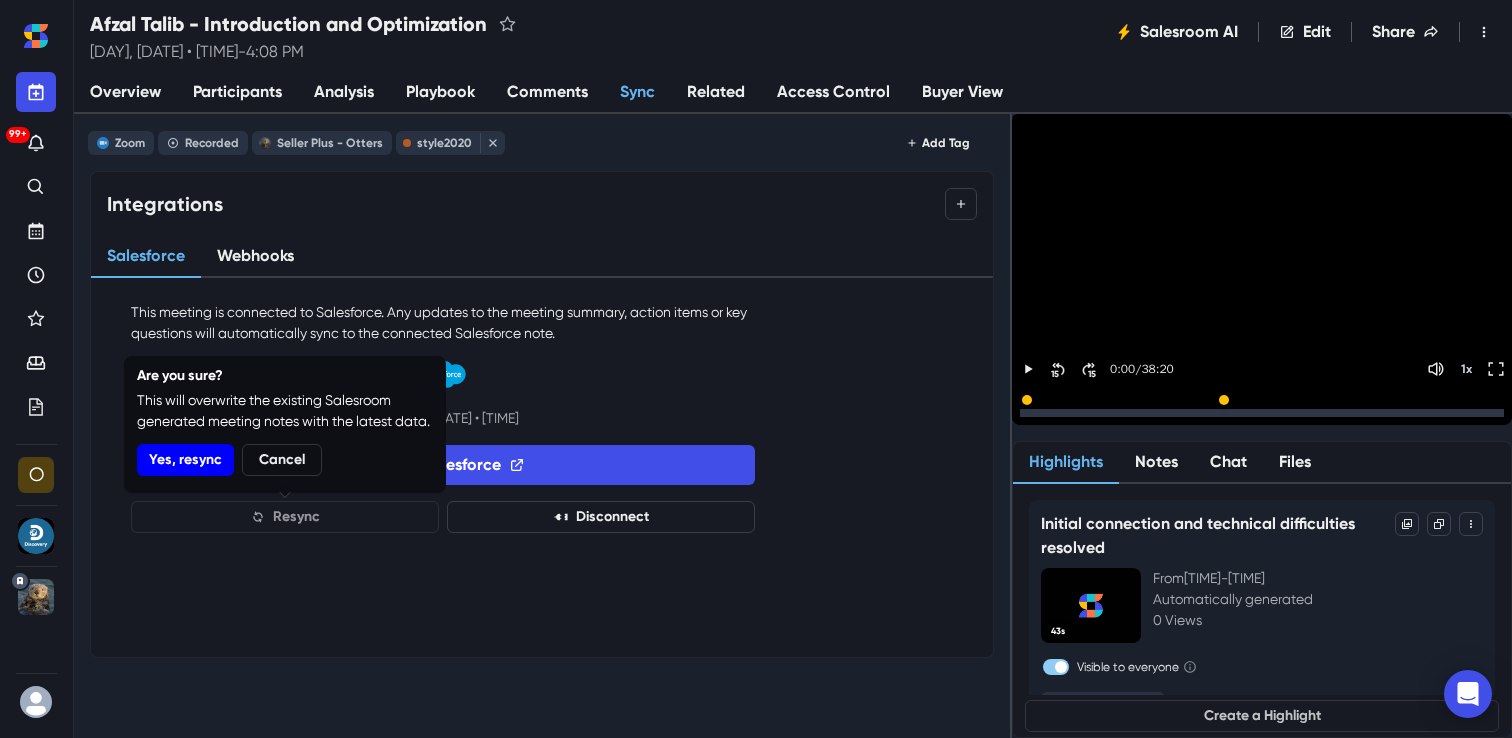 click on "Yes, resync" at bounding box center [185, 460] 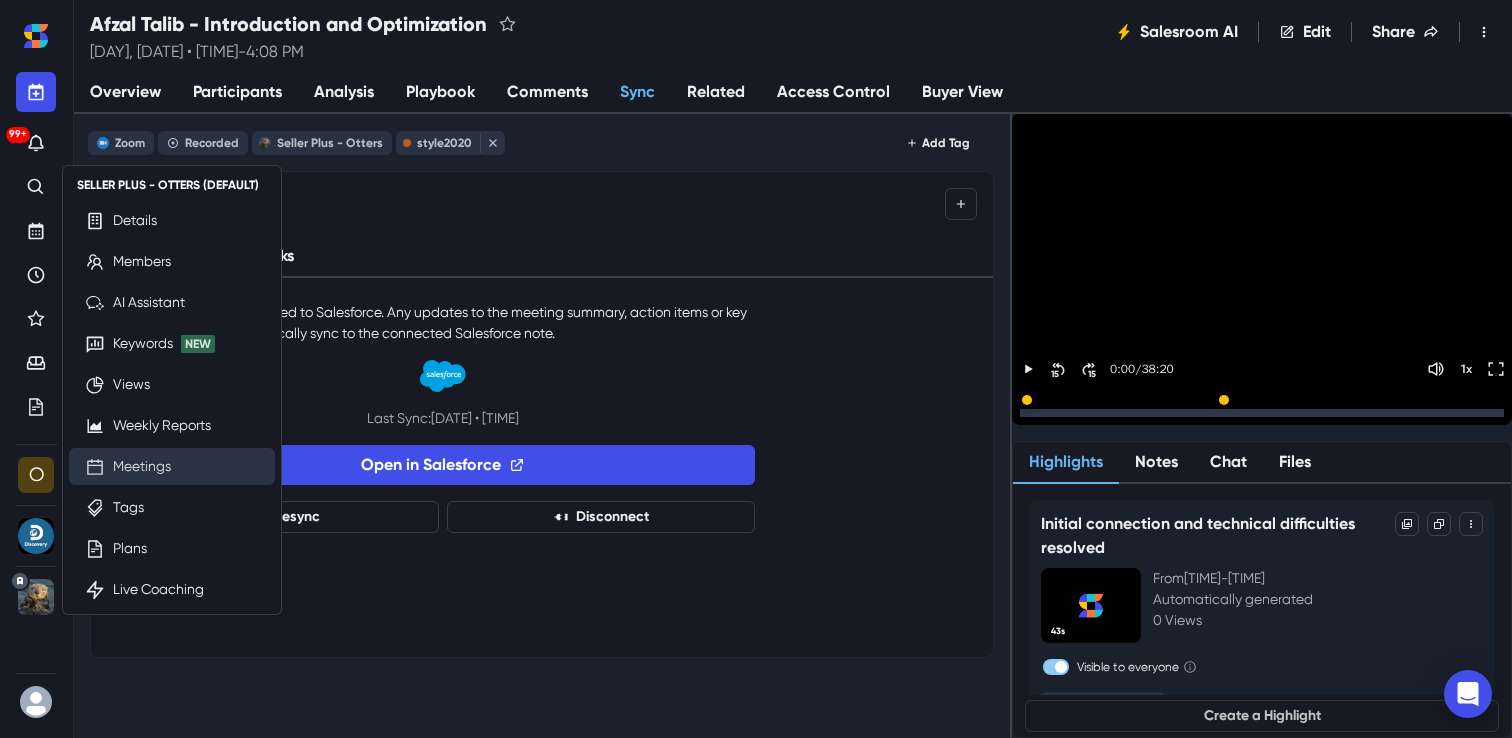 click on "Meetings" at bounding box center (142, 466) 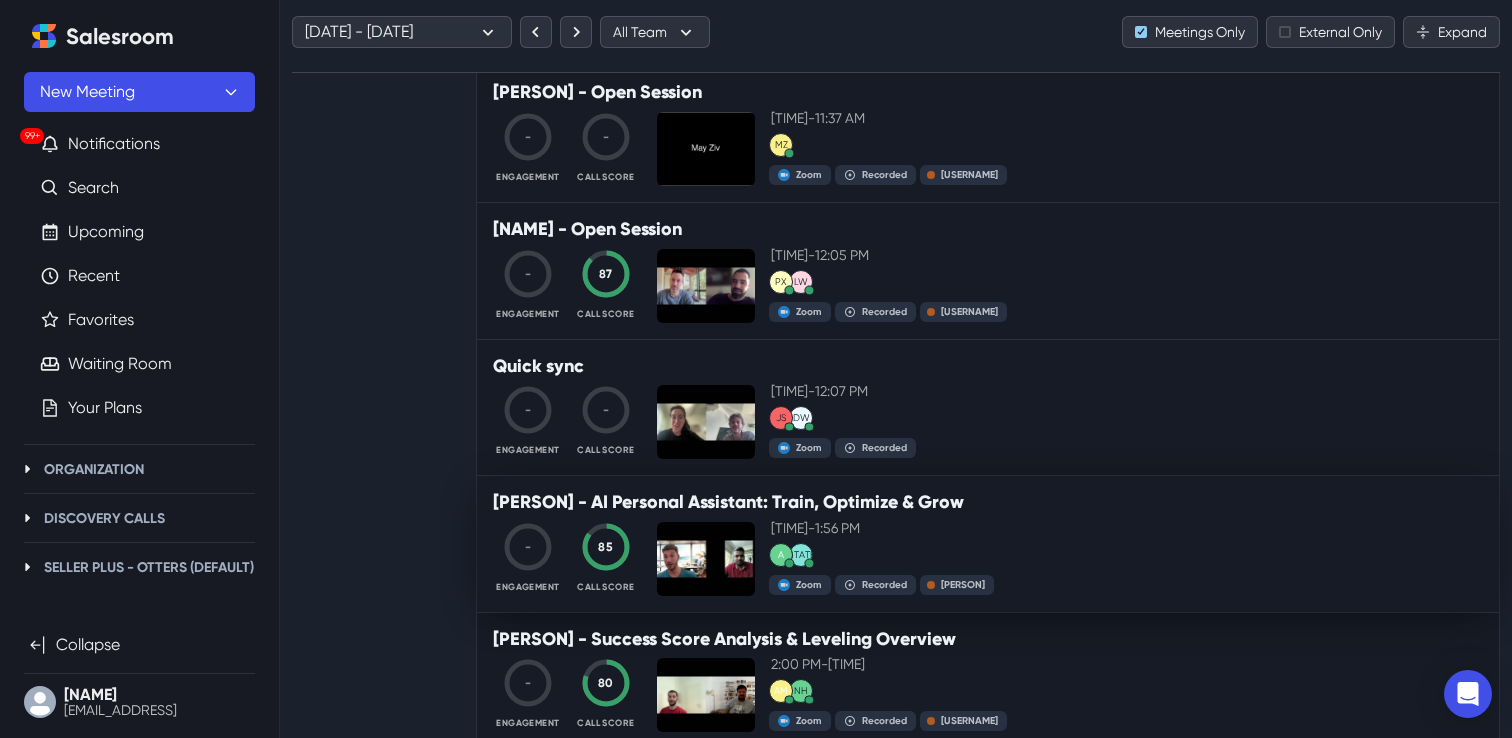scroll, scrollTop: 6653, scrollLeft: 0, axis: vertical 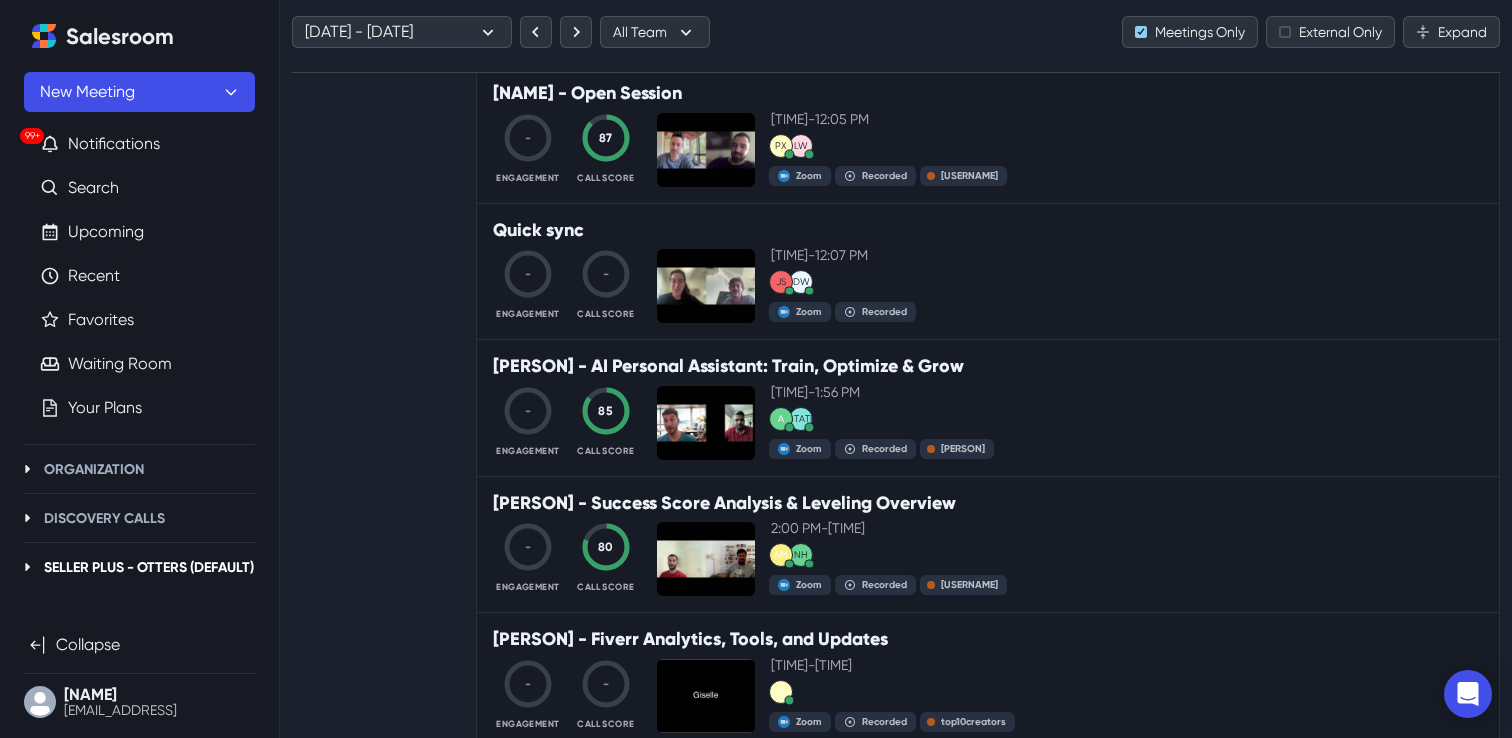 click on "Seller Plus - Otters  (Default)" at bounding box center [149, 567] 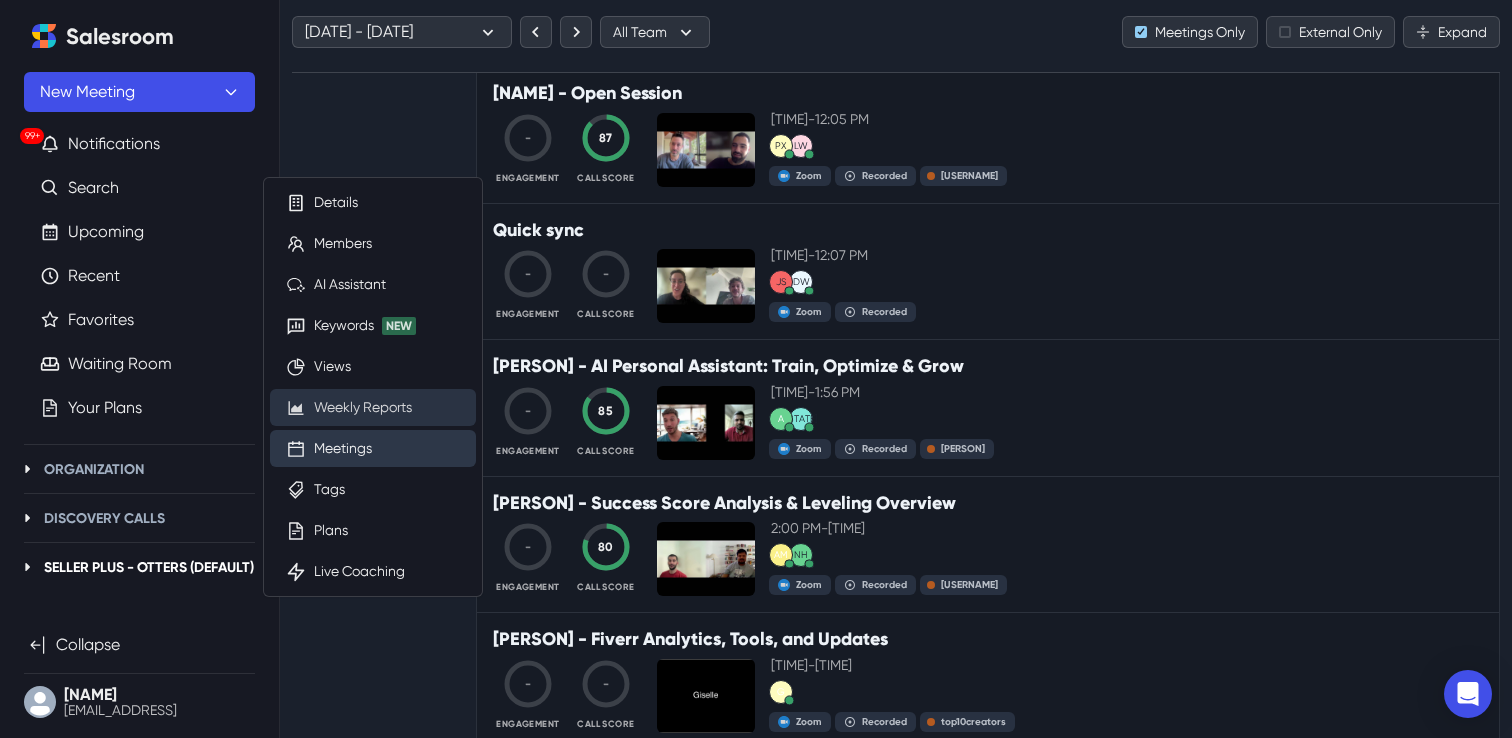 click on "Weekly Reports" at bounding box center (363, 407) 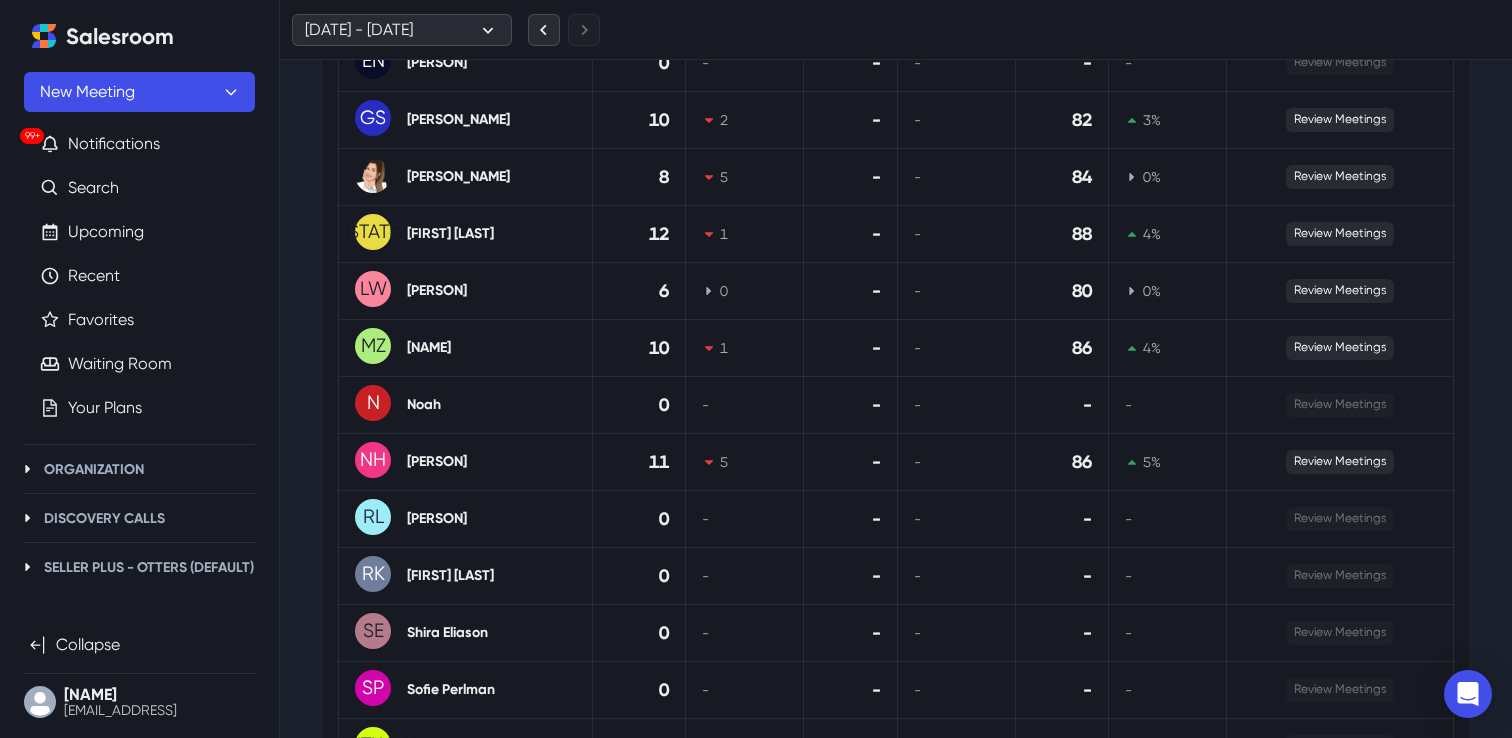 scroll, scrollTop: 1116, scrollLeft: 0, axis: vertical 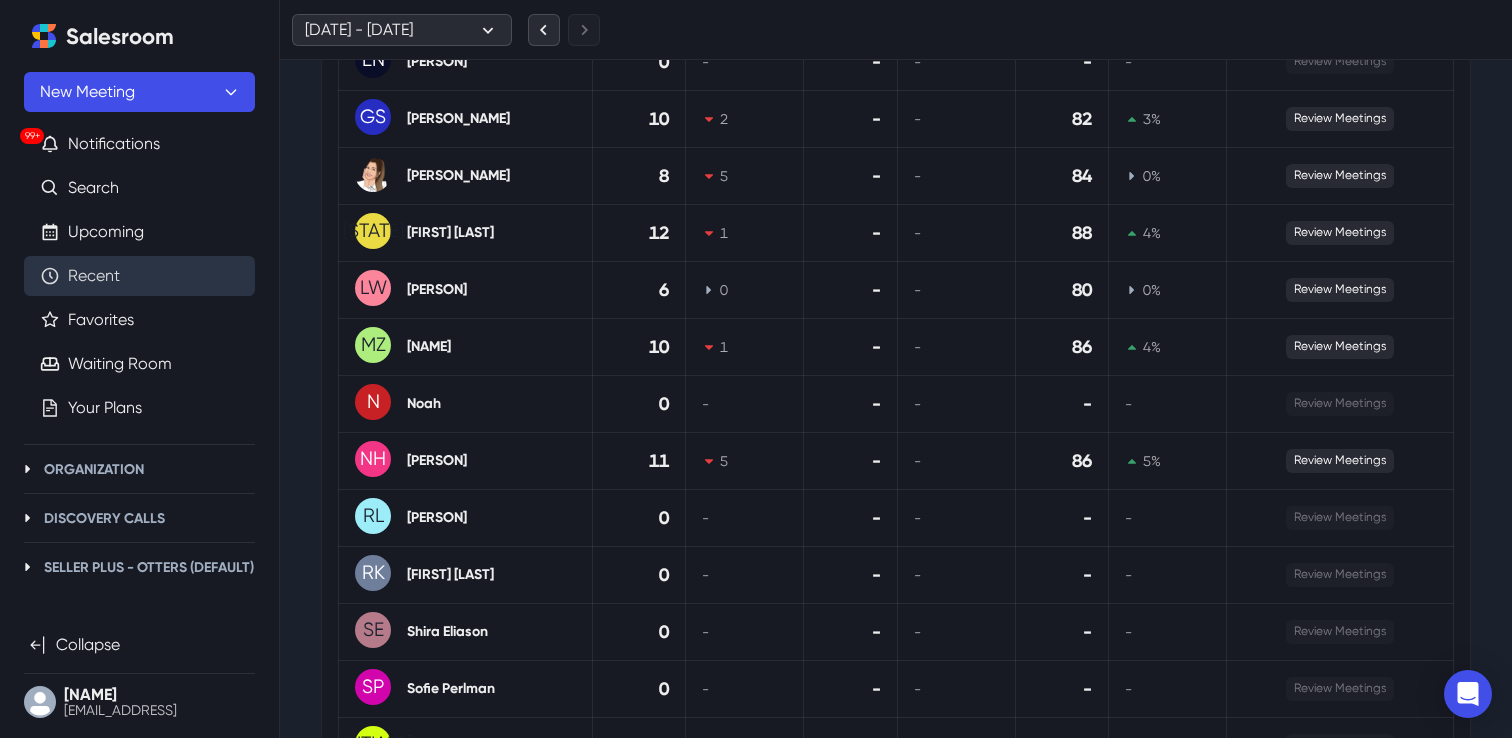 click on "Recent" at bounding box center [94, 276] 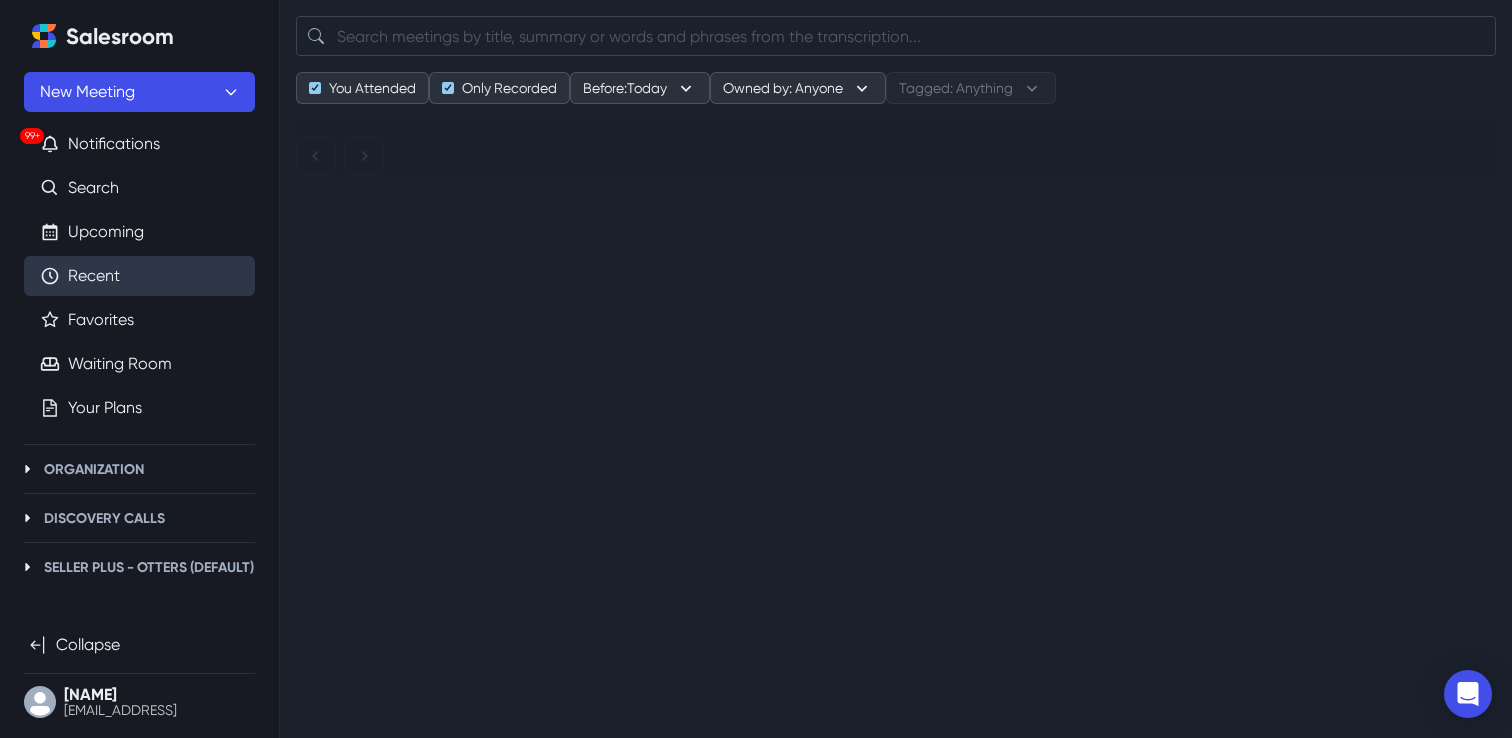 scroll, scrollTop: 0, scrollLeft: 0, axis: both 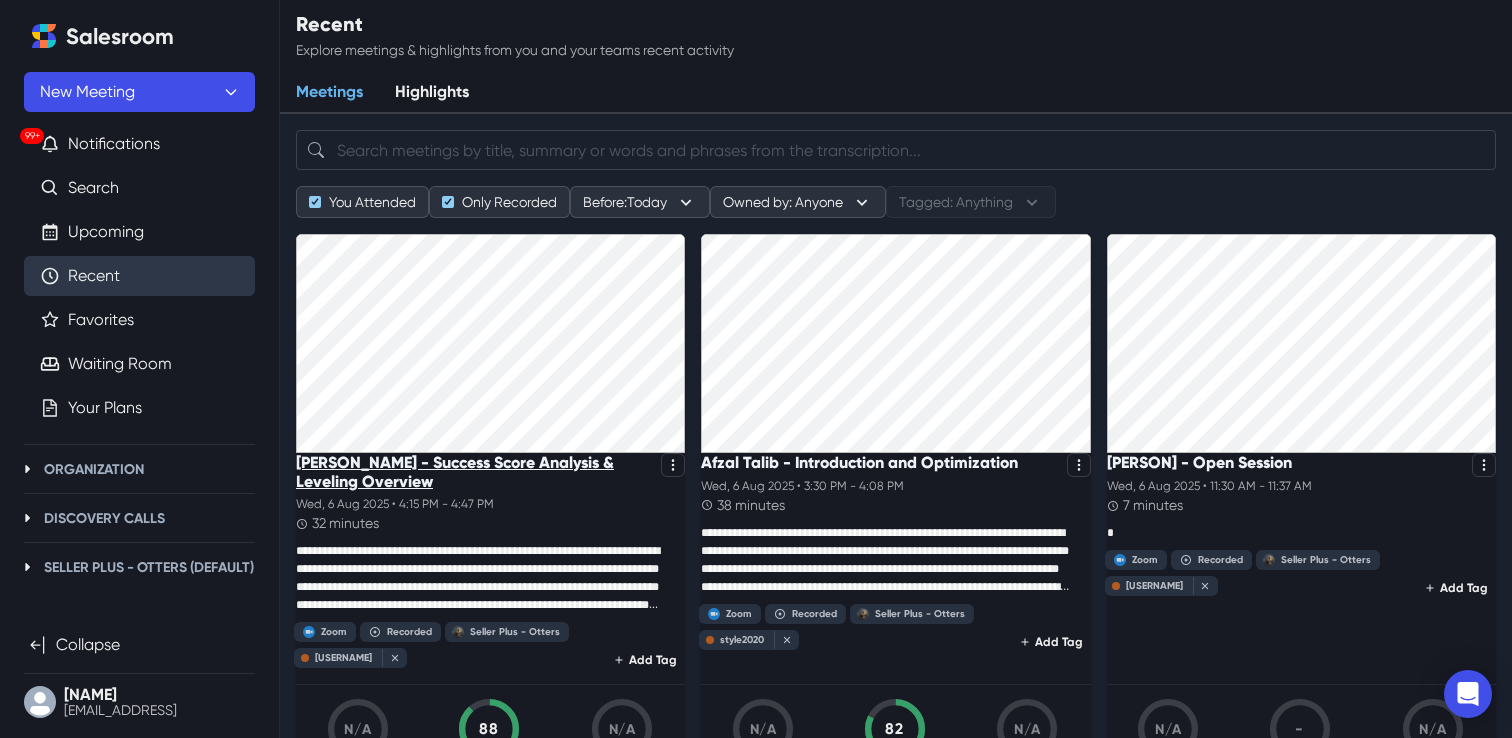 click on "[PERSON_NAME] - Success Score Analysis  & Leveling Overview" at bounding box center [474, 472] 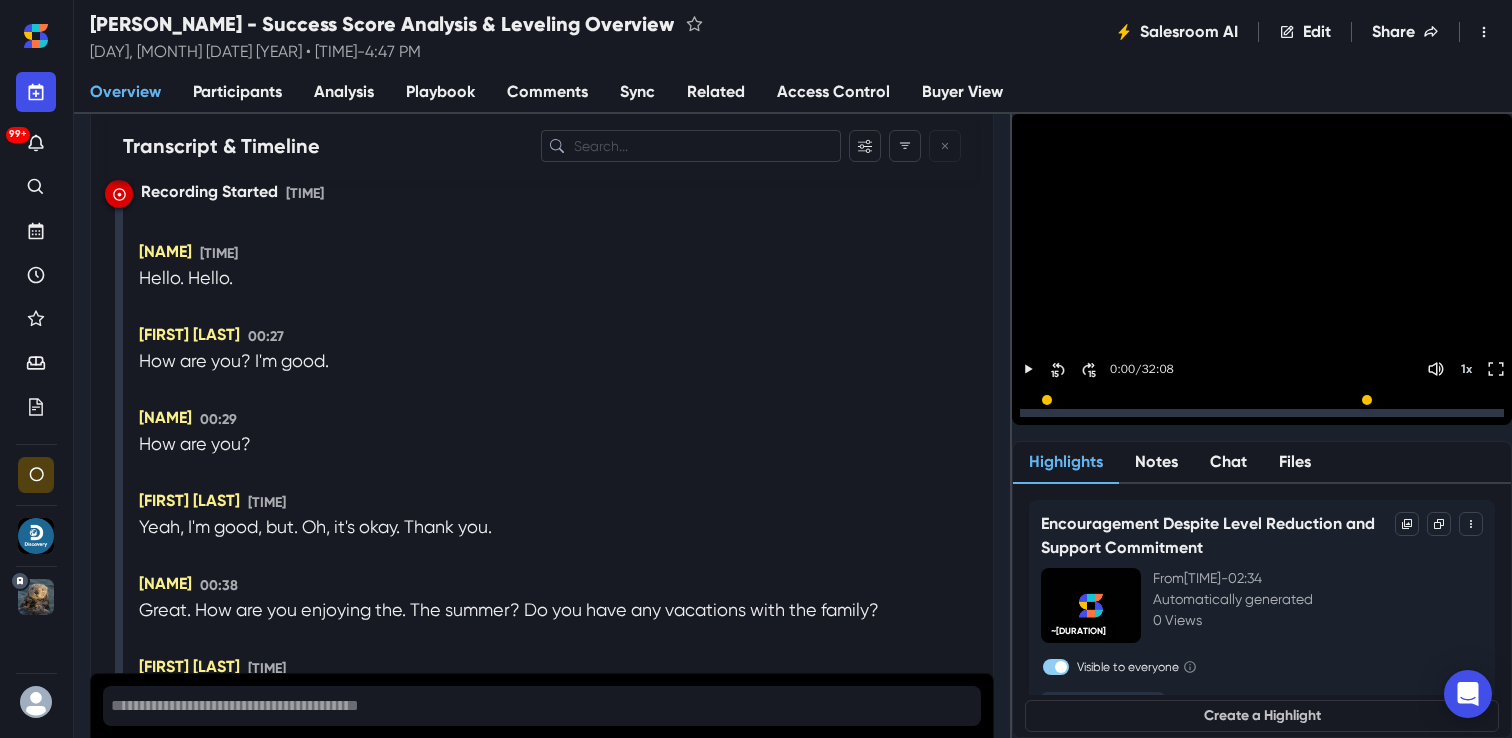 scroll, scrollTop: 2206, scrollLeft: 0, axis: vertical 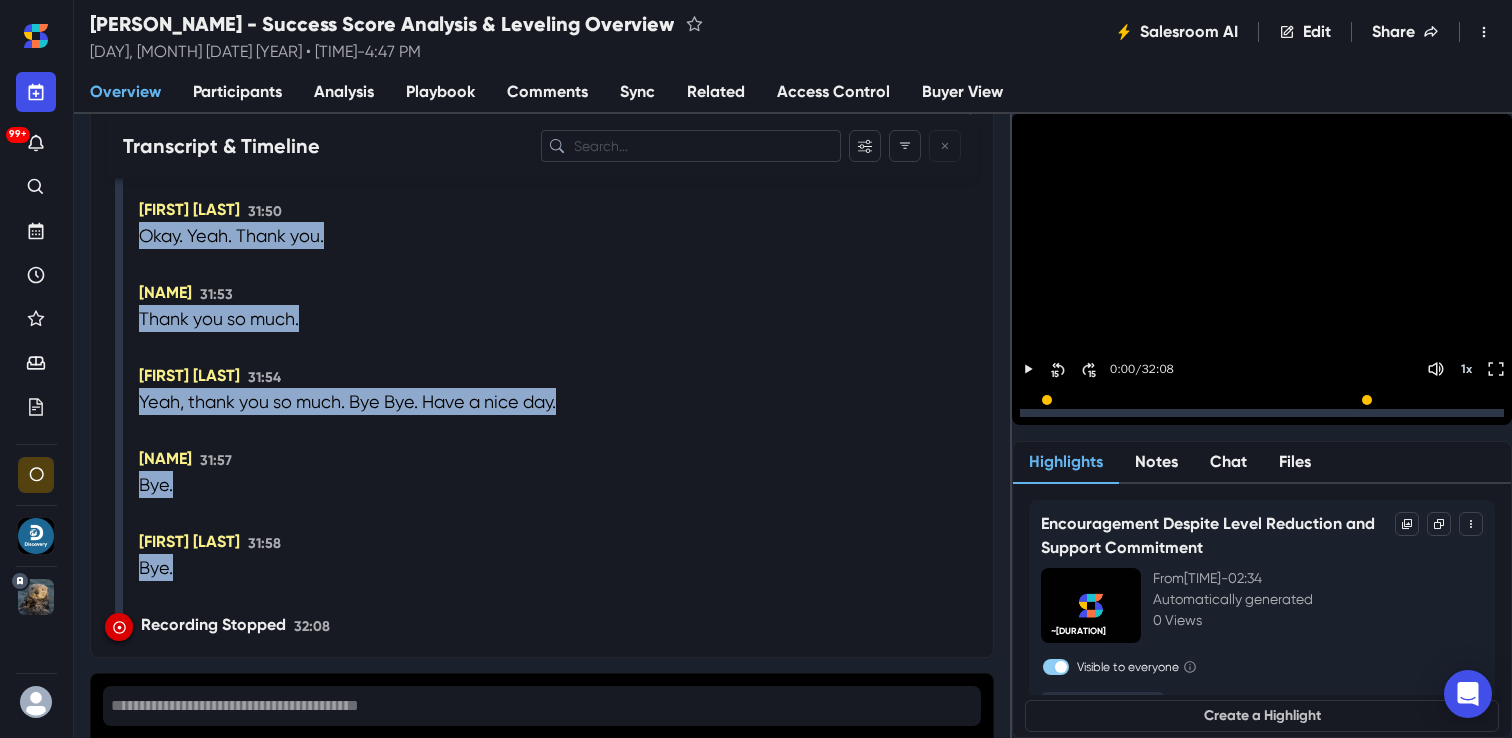 drag, startPoint x: 135, startPoint y: 210, endPoint x: 332, endPoint y: 570, distance: 410.37665 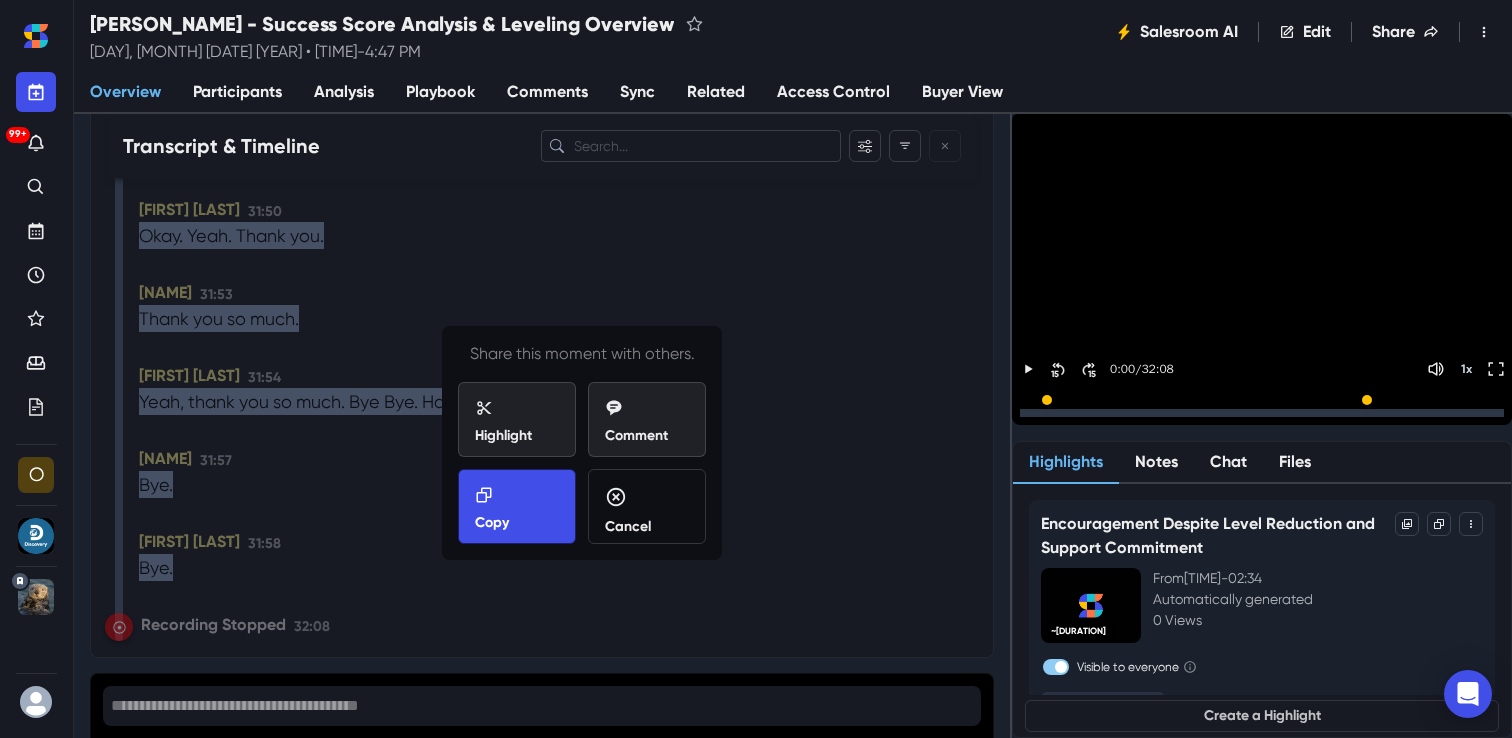 click on "Copy" at bounding box center (517, 509) 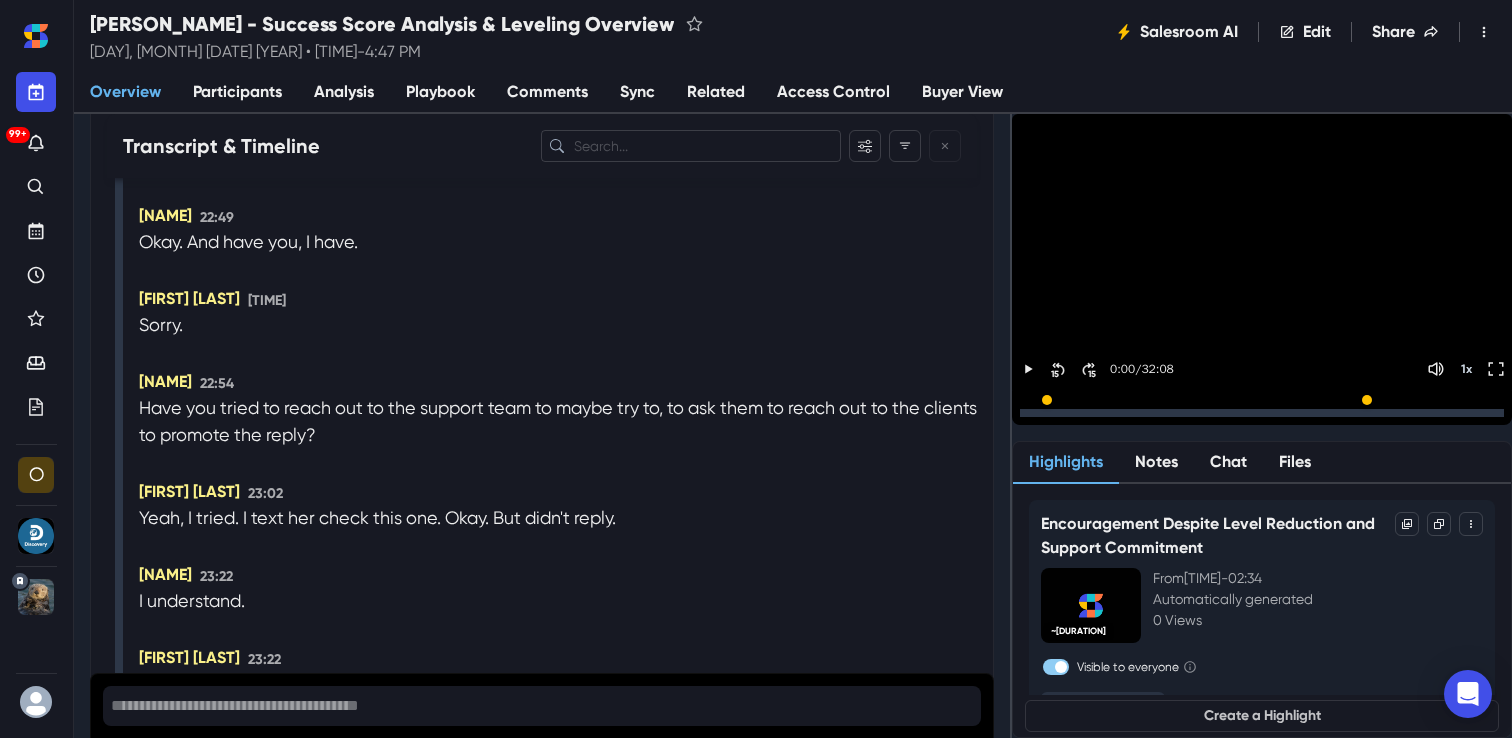 scroll, scrollTop: 14200, scrollLeft: 0, axis: vertical 